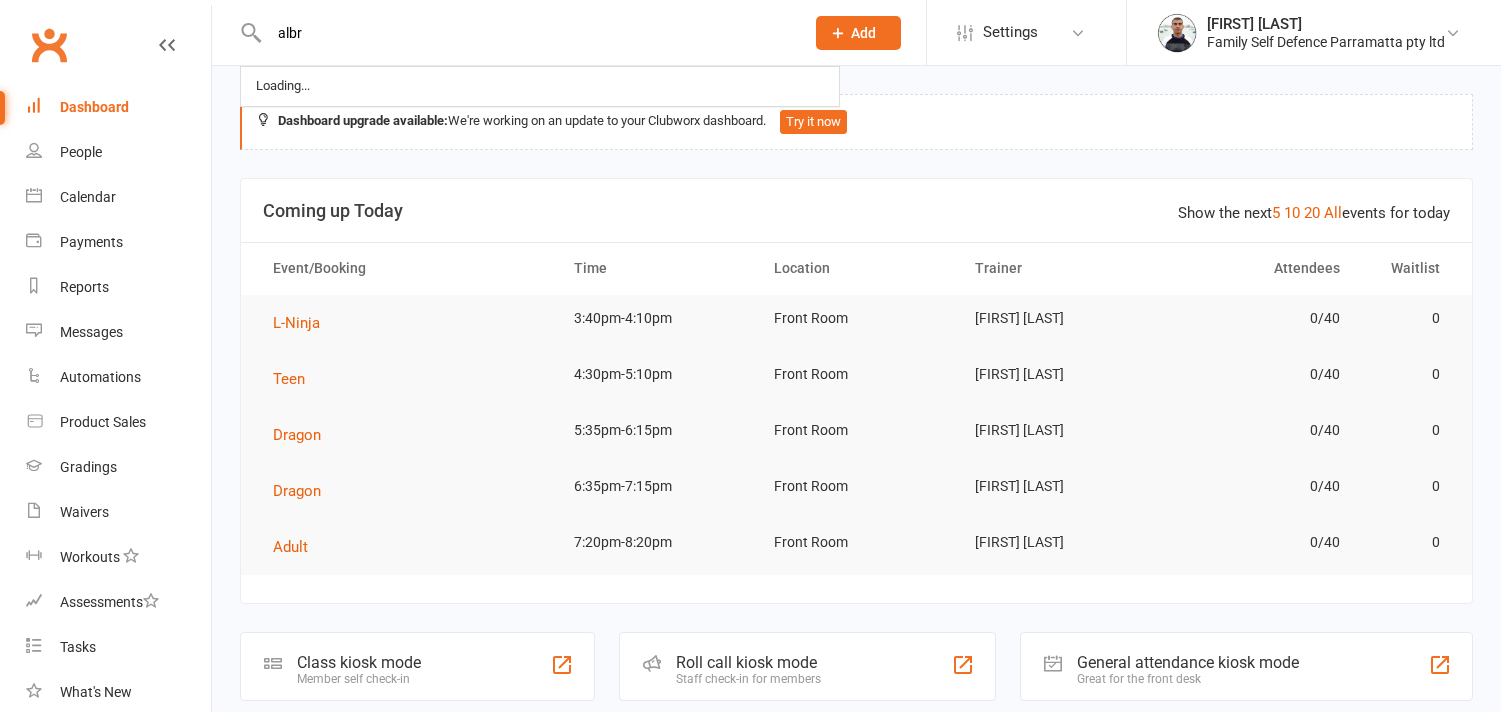 scroll, scrollTop: 0, scrollLeft: 0, axis: both 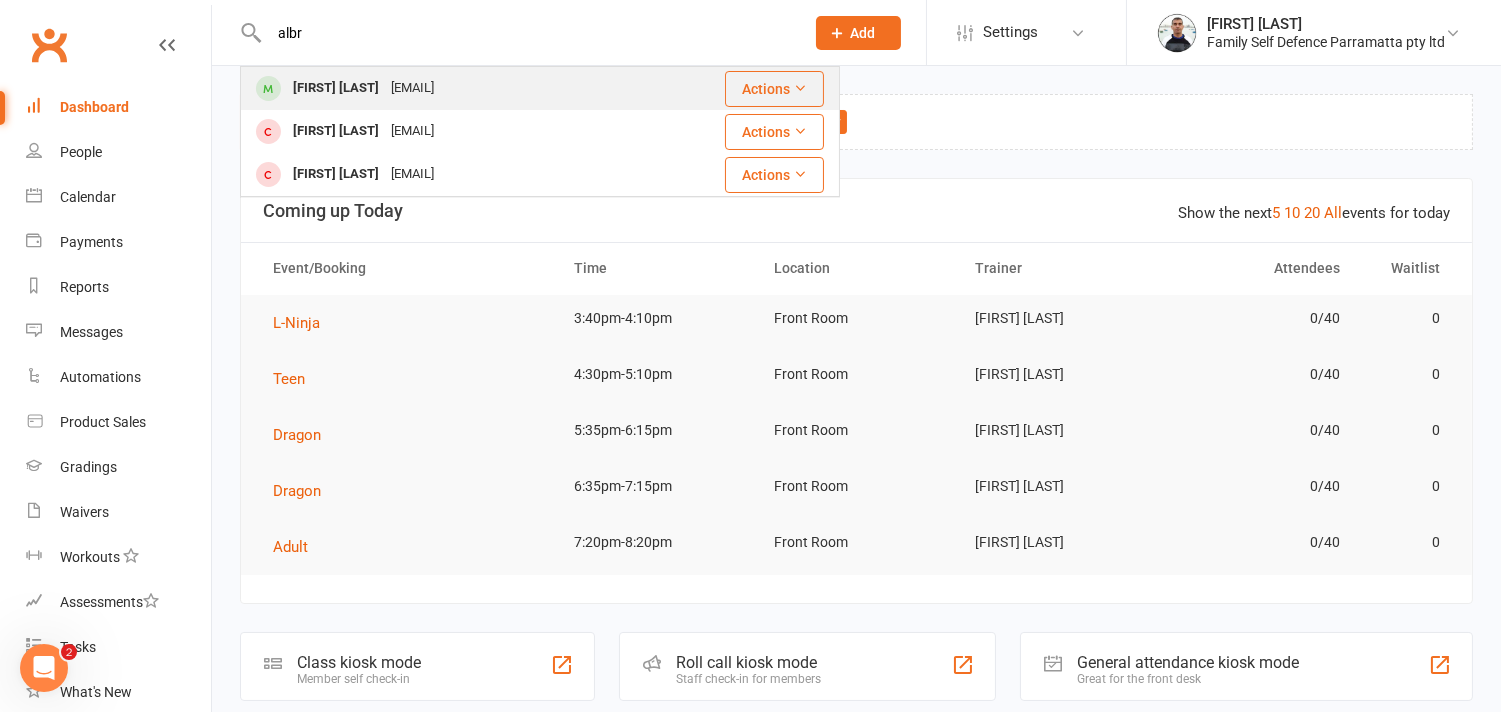 type on "albr" 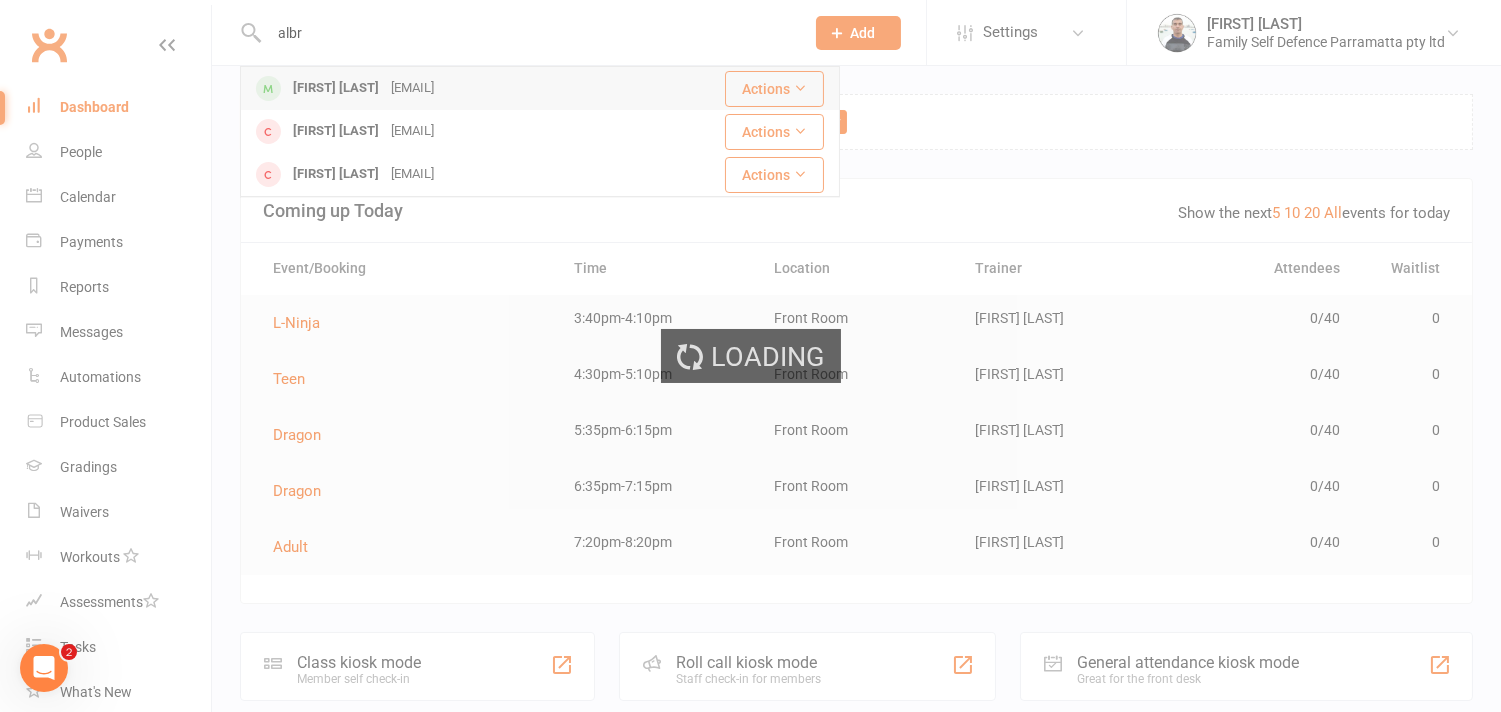 type 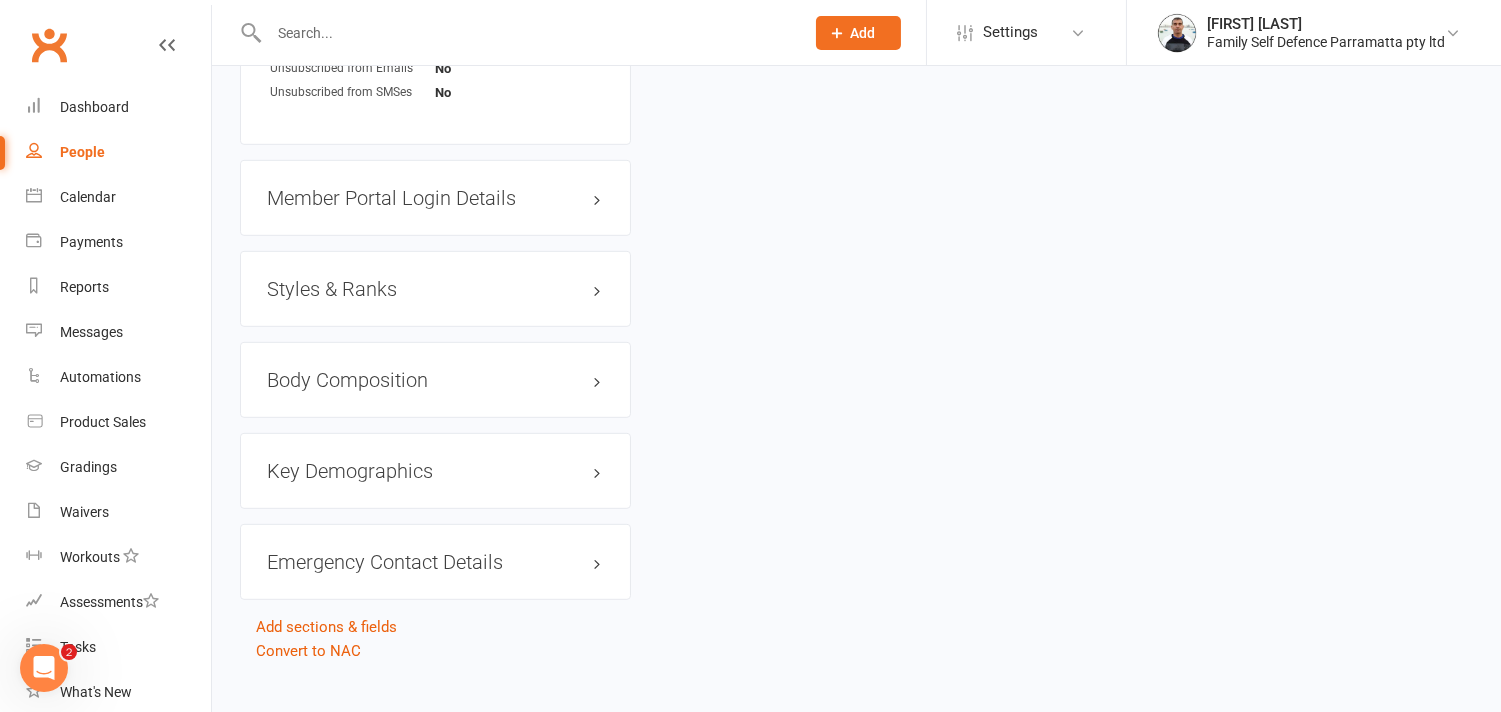 scroll, scrollTop: 2000, scrollLeft: 0, axis: vertical 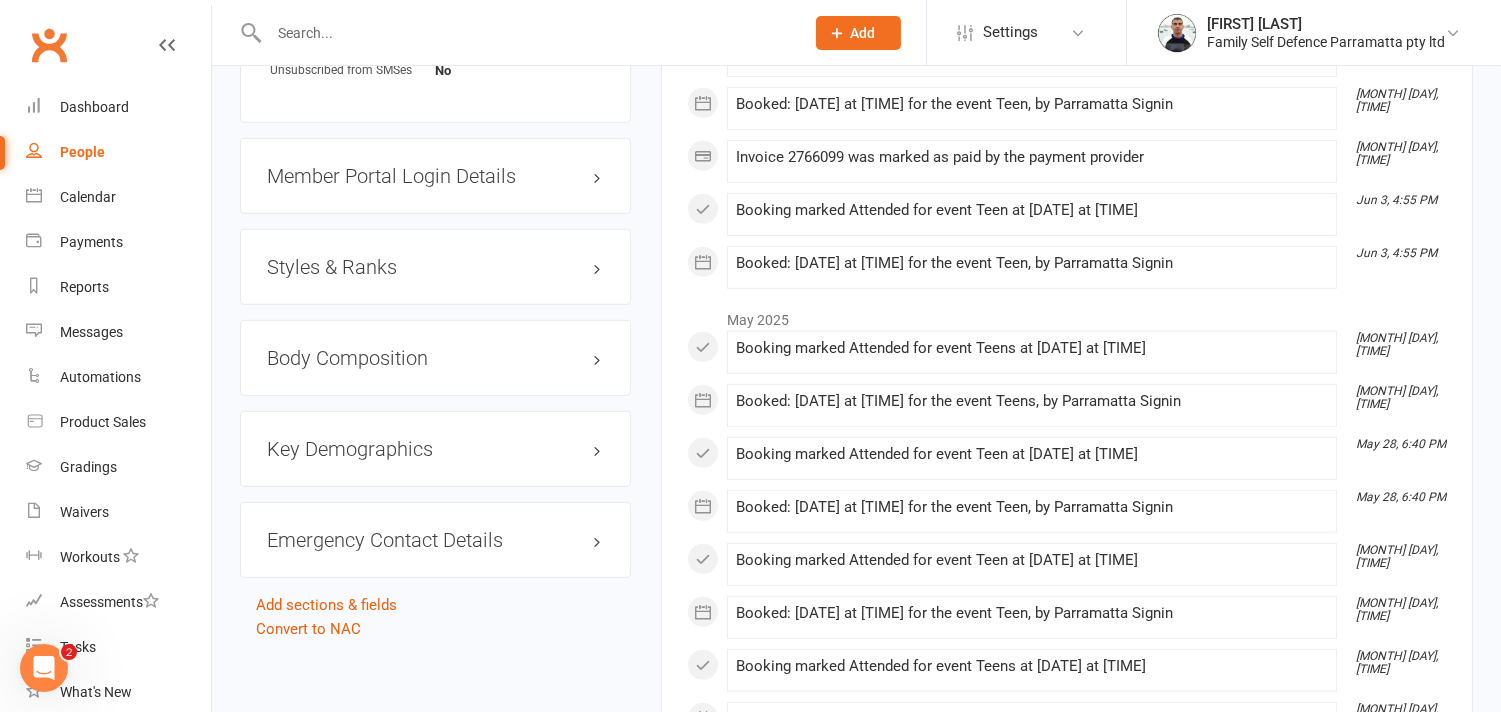 click on "Styles & Ranks" at bounding box center [435, 267] 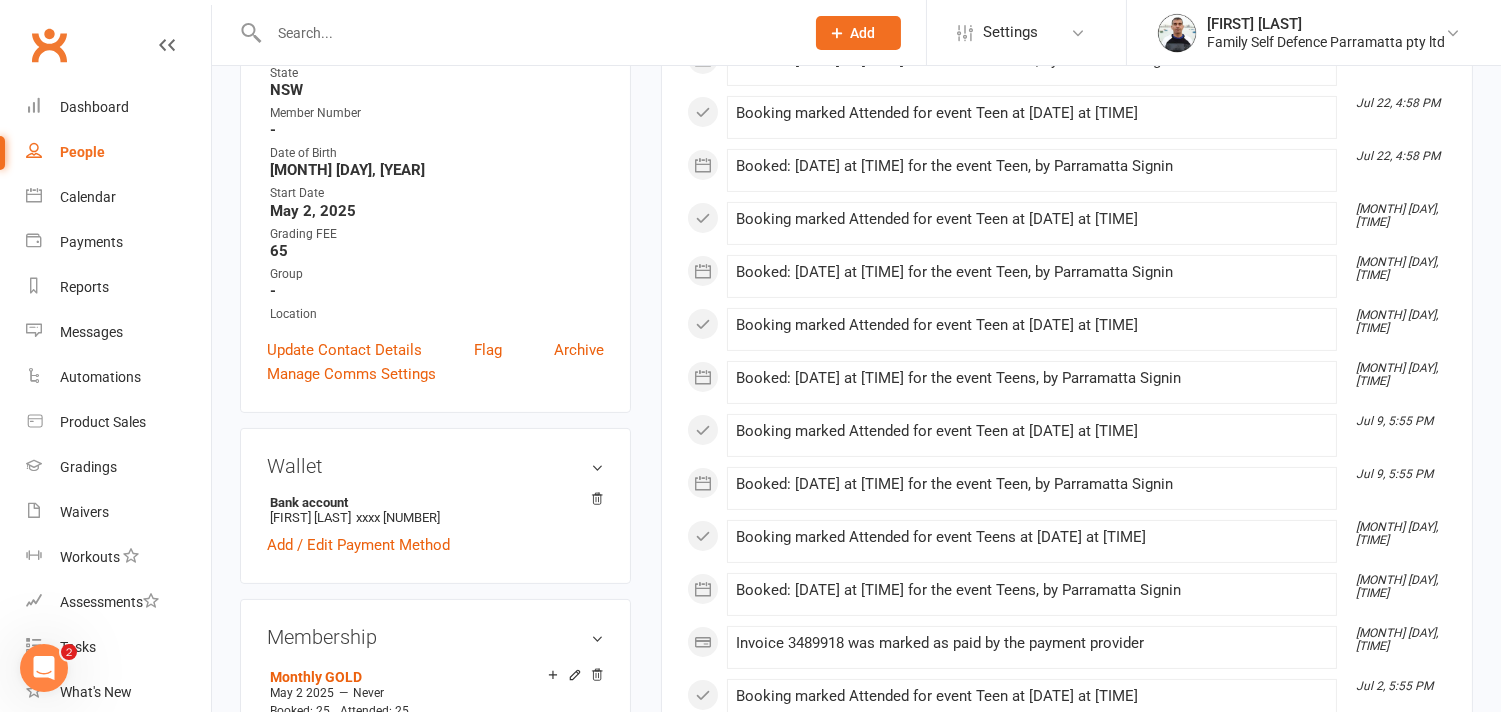 scroll, scrollTop: 666, scrollLeft: 0, axis: vertical 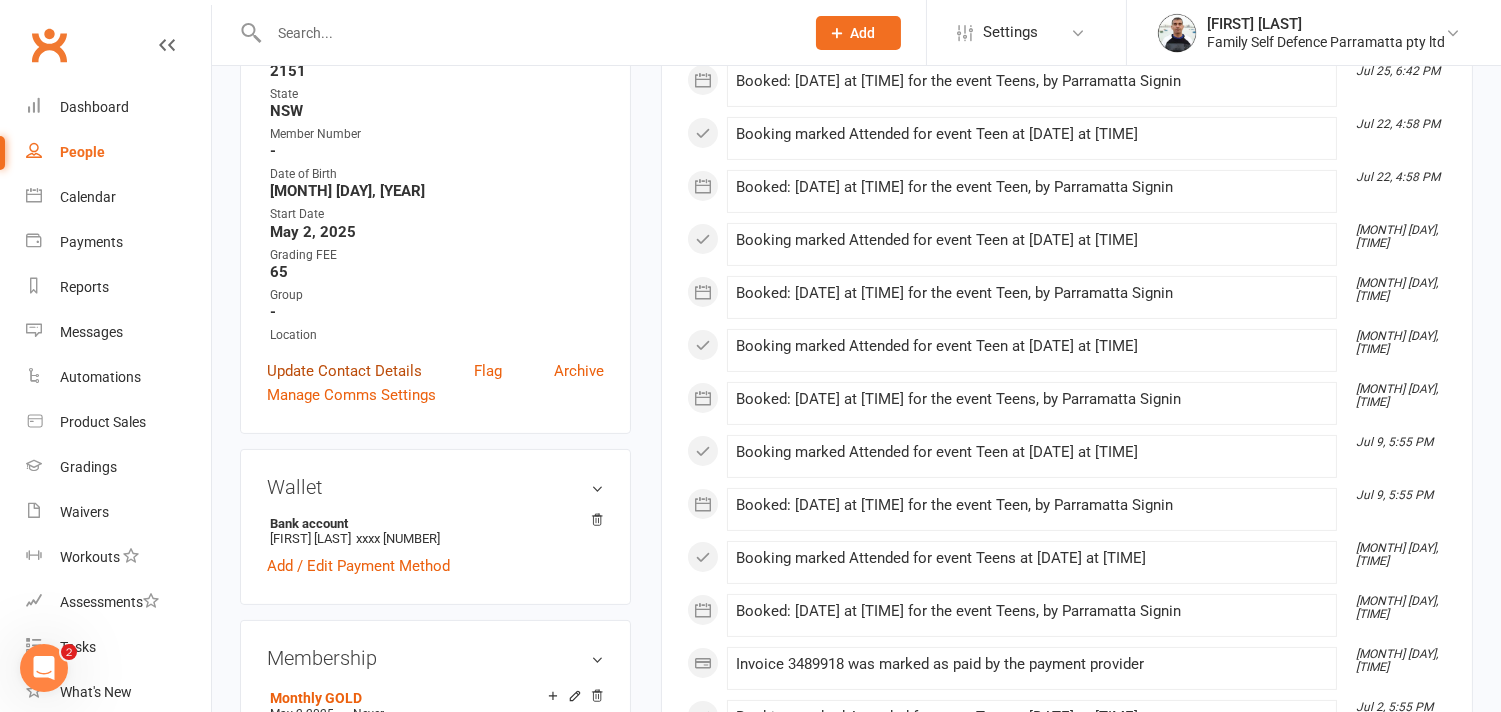 click on "Update Contact Details" at bounding box center (344, 371) 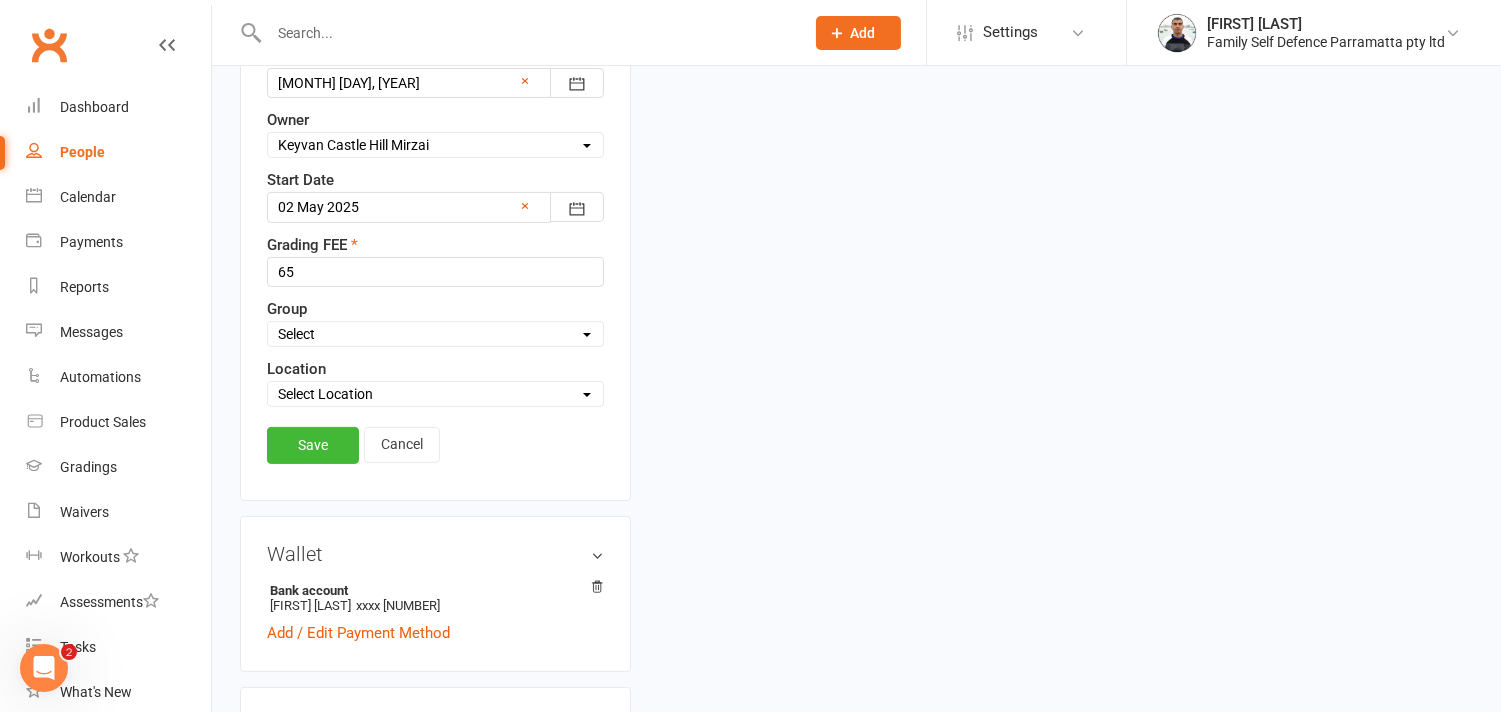 scroll, scrollTop: 1205, scrollLeft: 0, axis: vertical 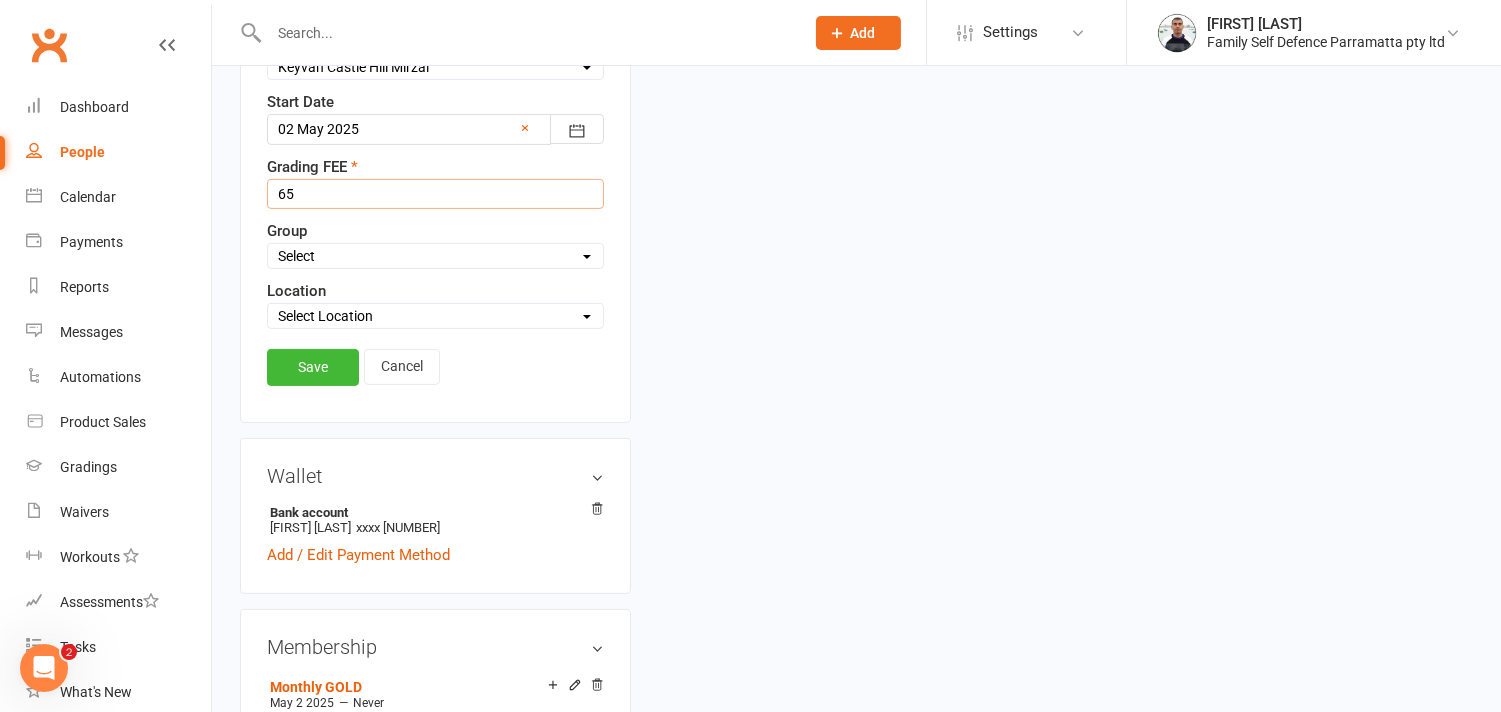 click on "65" at bounding box center [435, 194] 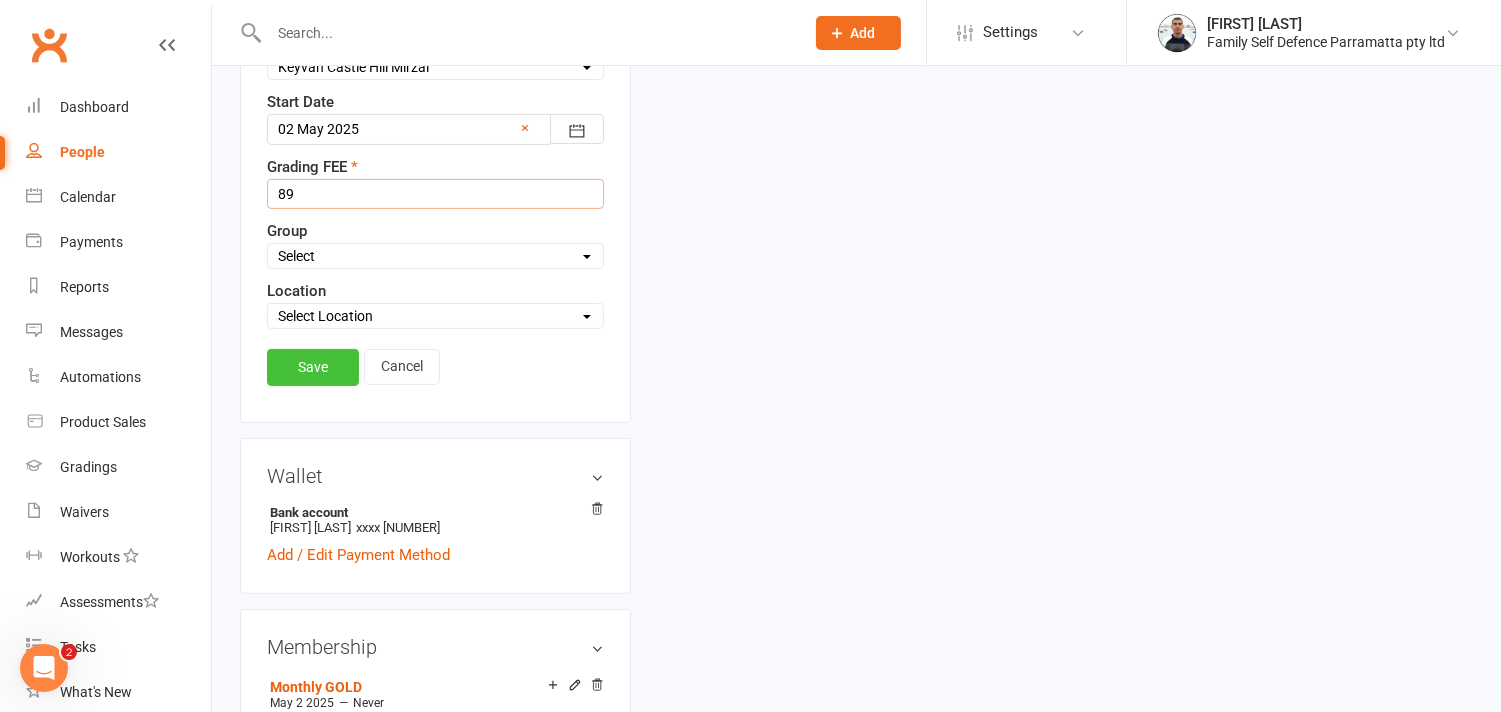 type on "89" 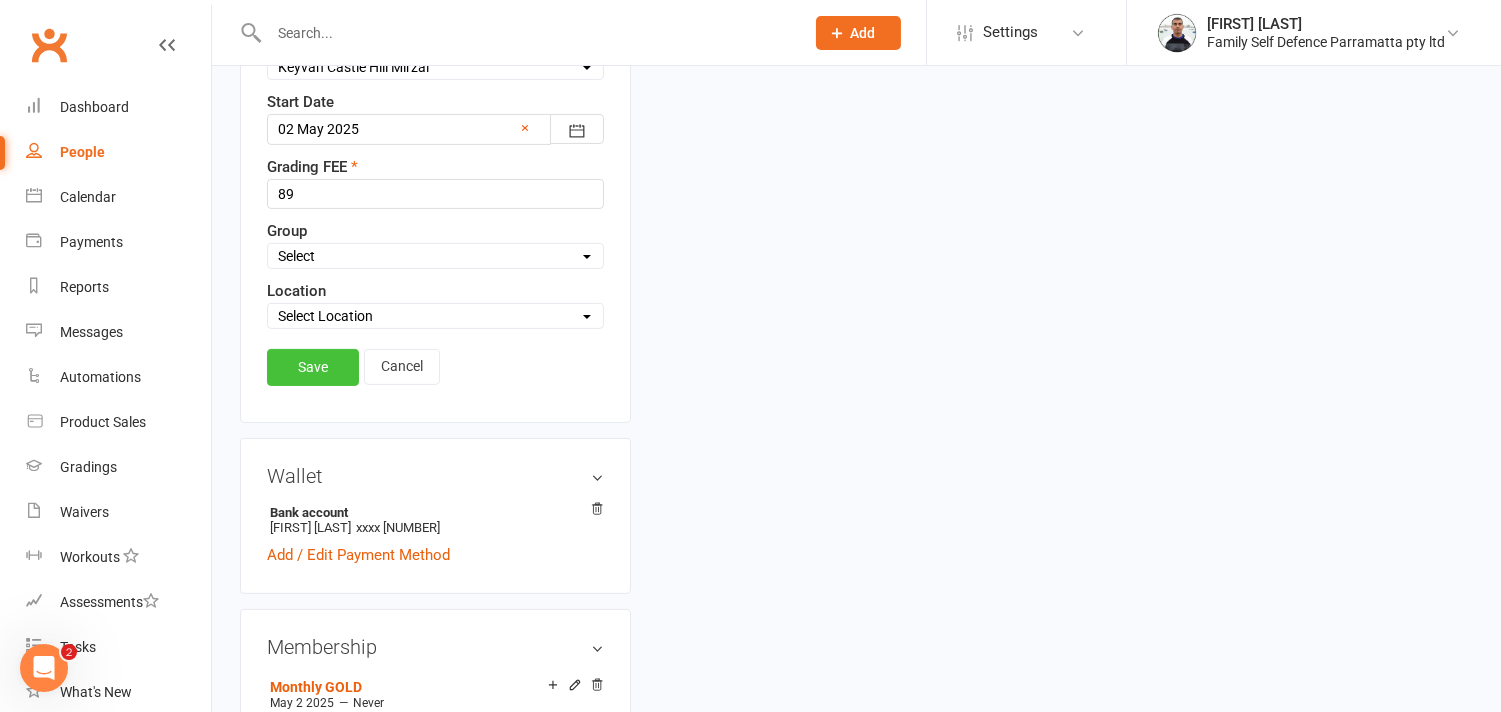 click on "Save" at bounding box center [313, 367] 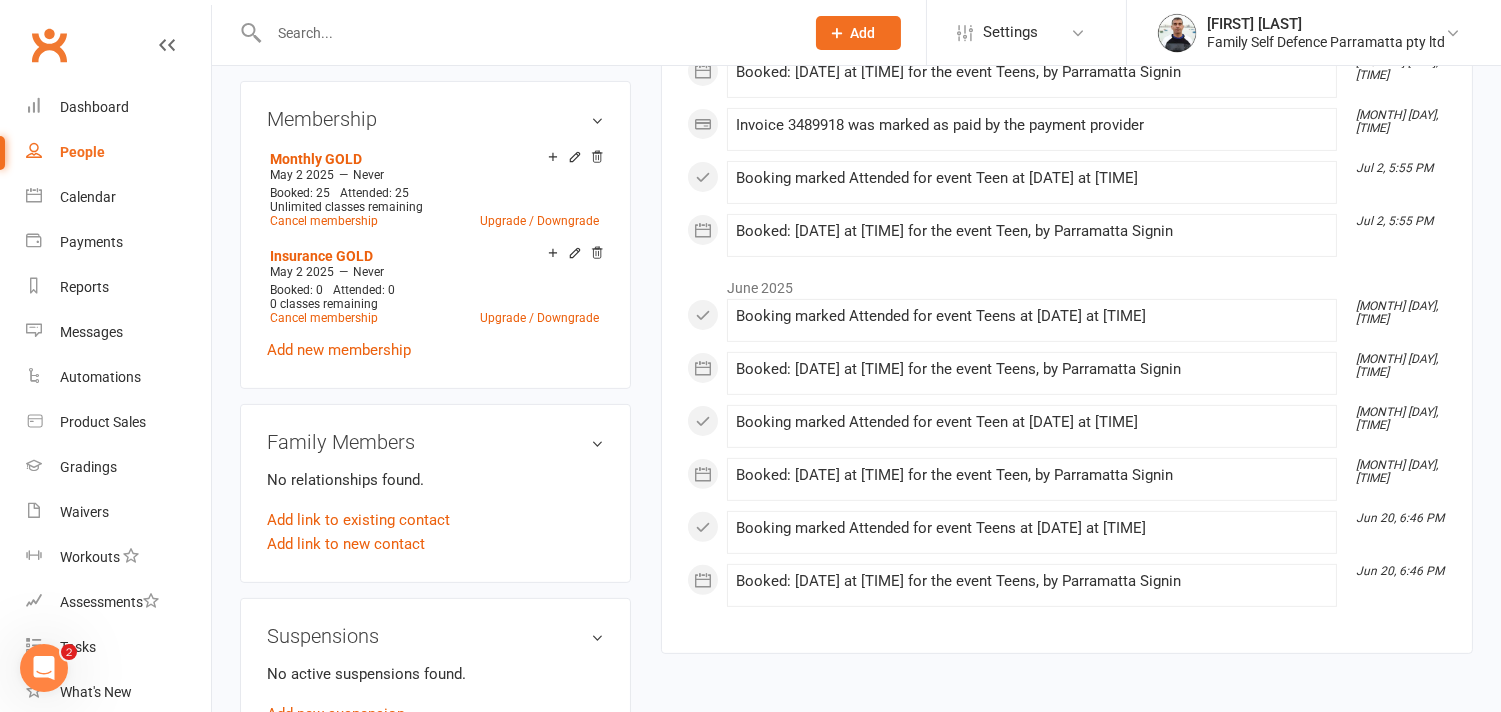 click at bounding box center [526, 33] 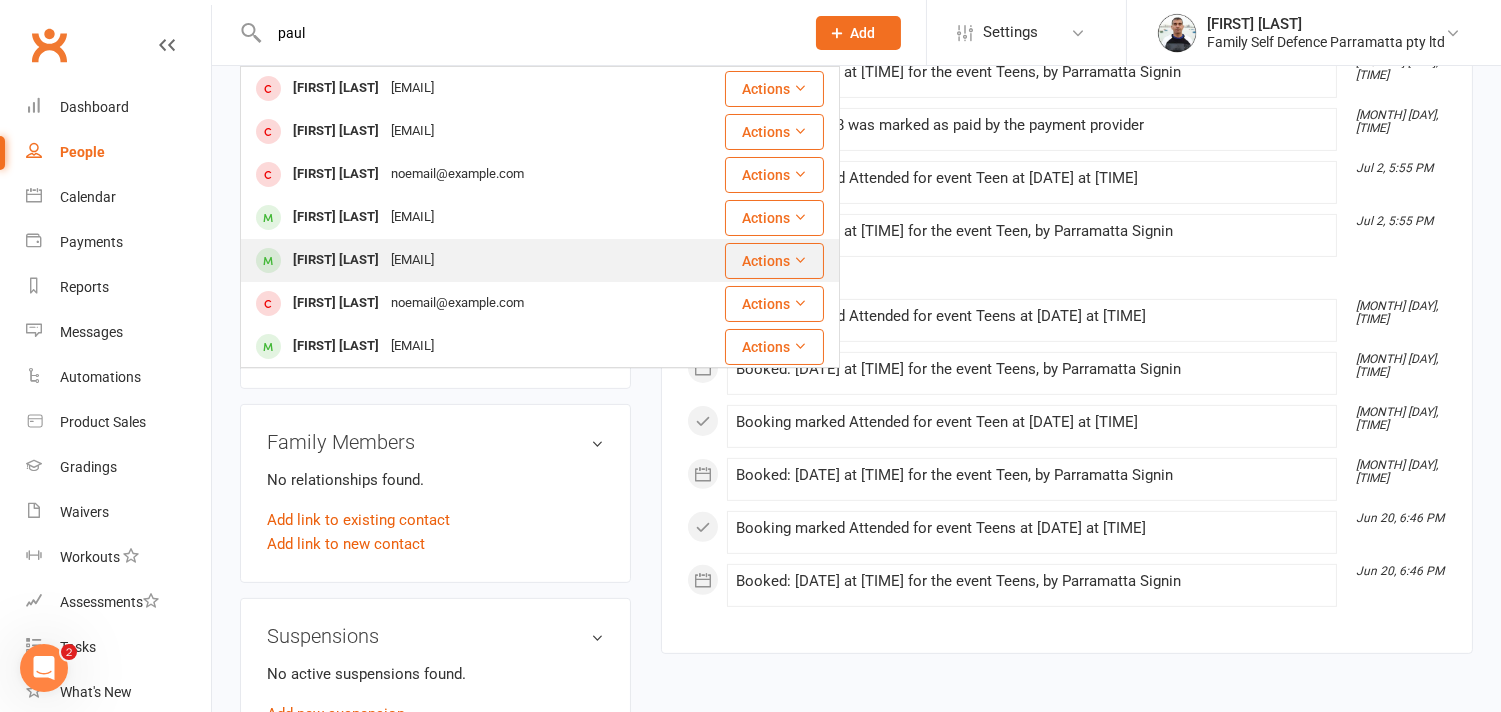 type on "paul" 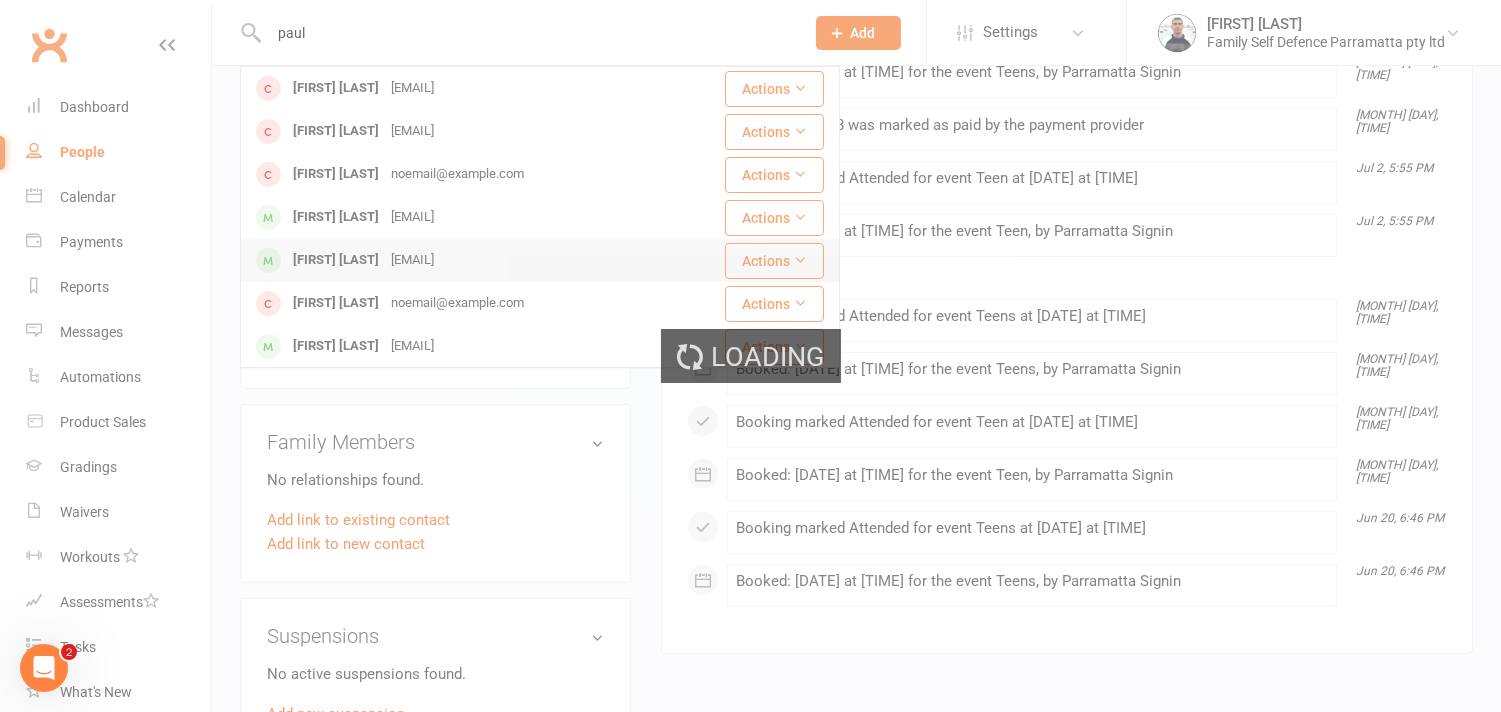 type 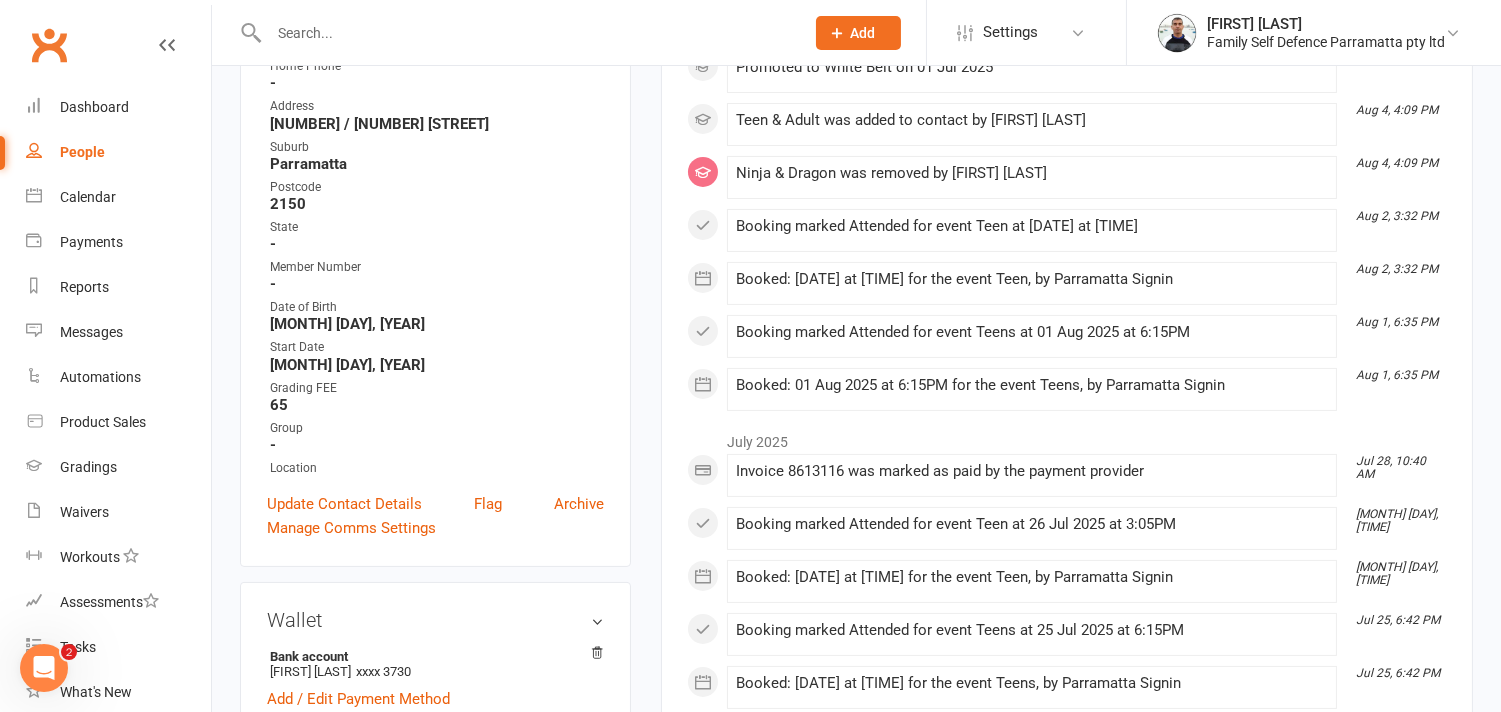 scroll, scrollTop: 666, scrollLeft: 0, axis: vertical 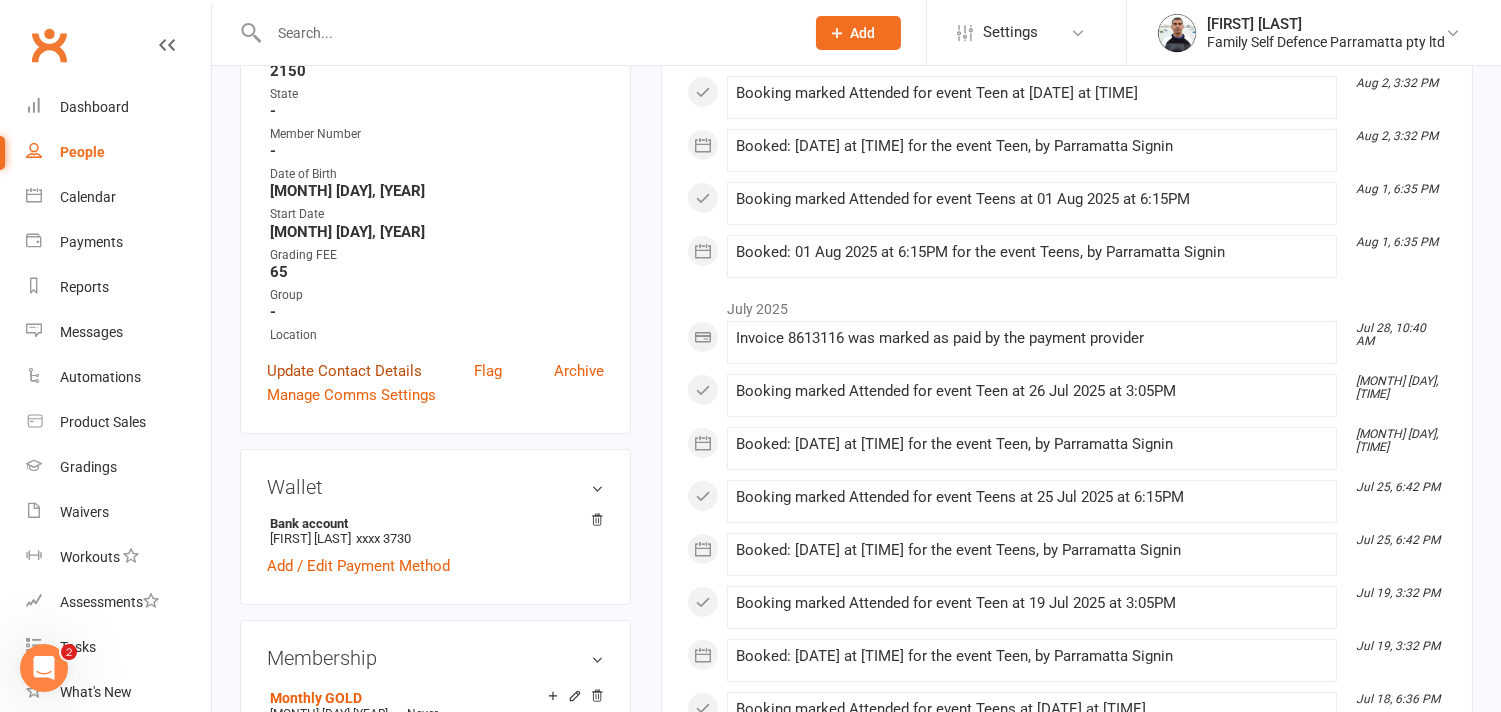 click on "Update Contact Details" at bounding box center (344, 371) 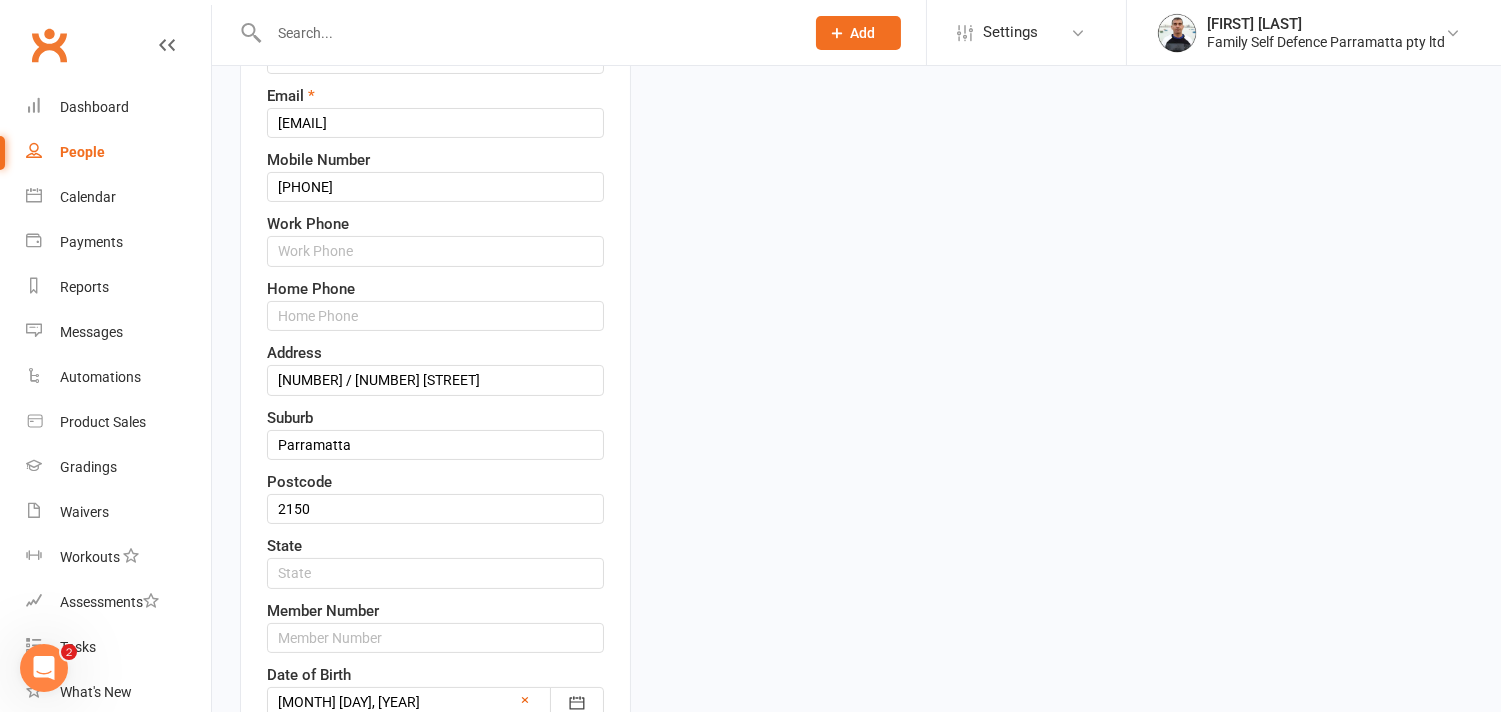 scroll, scrollTop: 872, scrollLeft: 0, axis: vertical 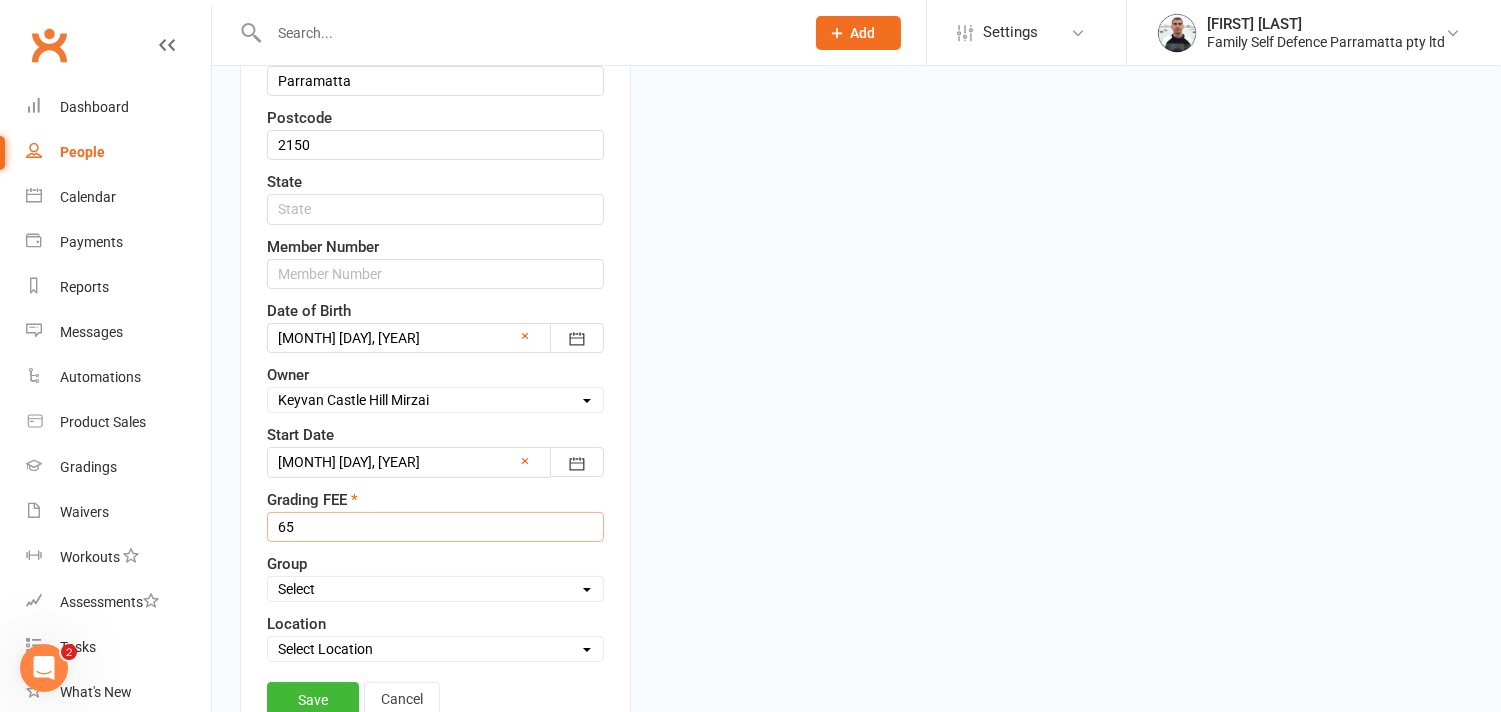 click on "65" at bounding box center (435, 527) 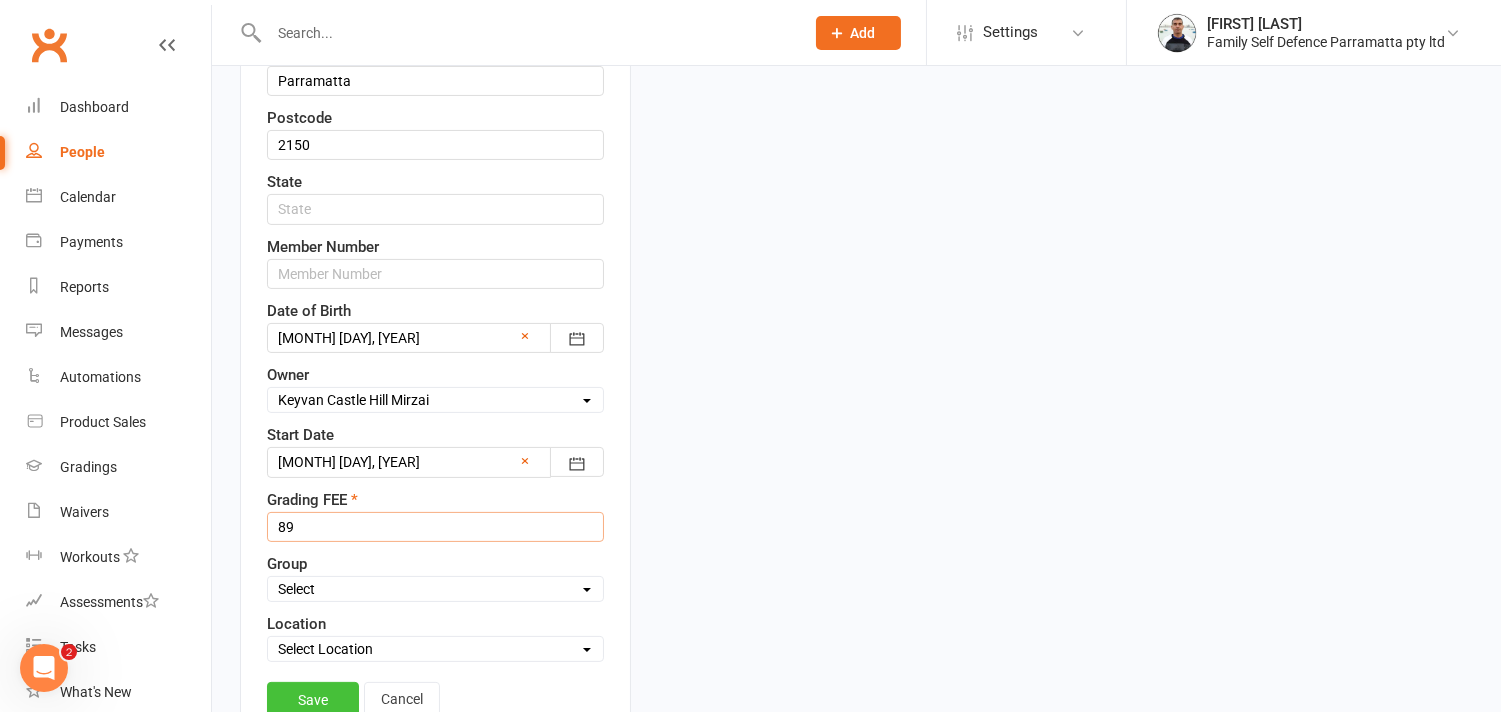 type on "89" 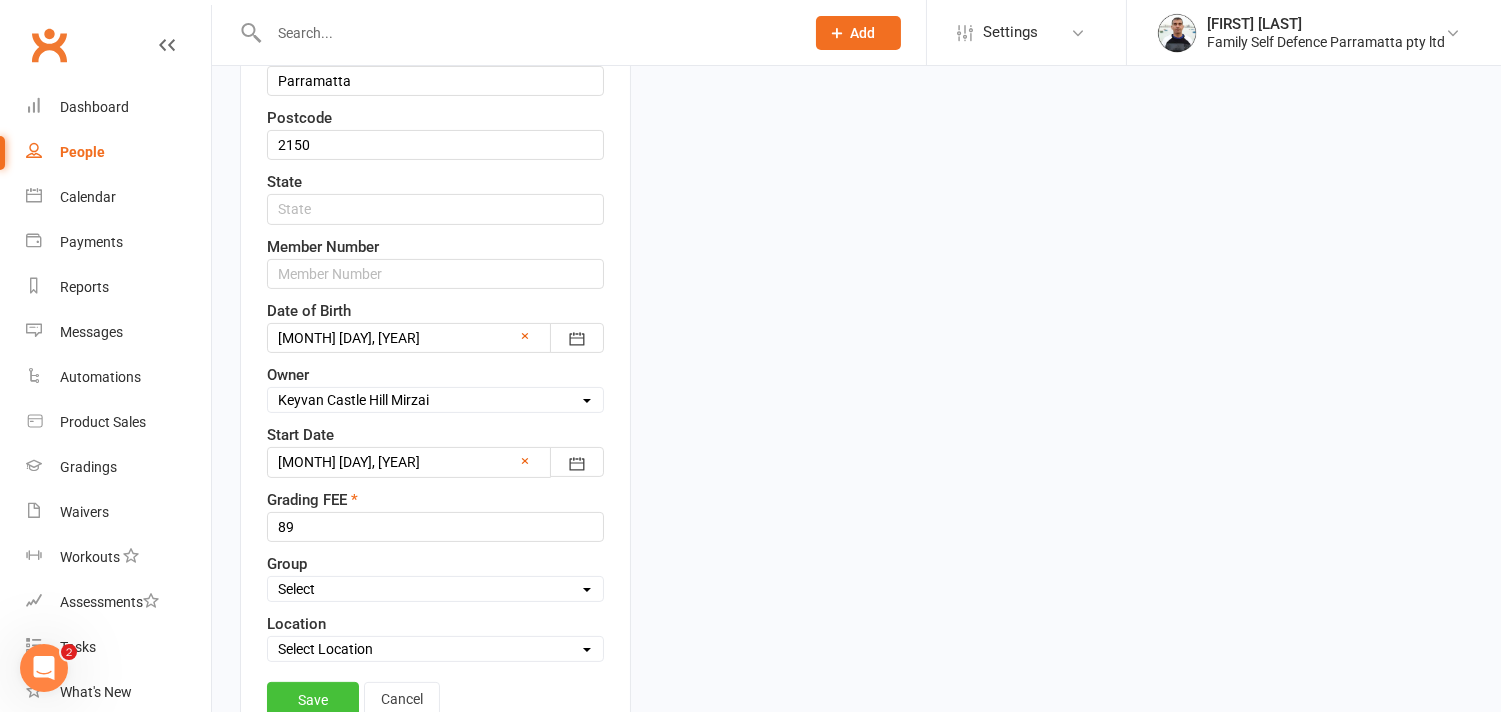 click on "Save" at bounding box center (313, 700) 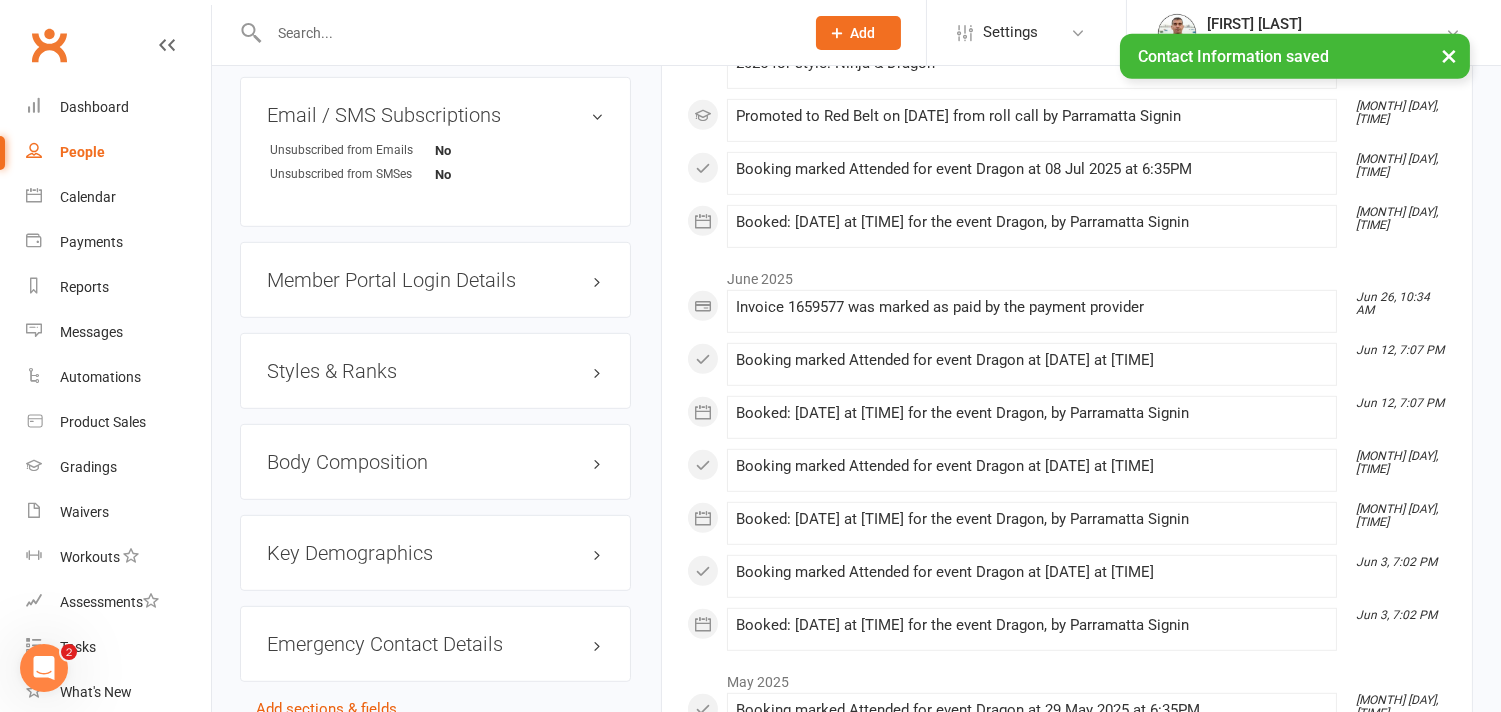 scroll, scrollTop: 1872, scrollLeft: 0, axis: vertical 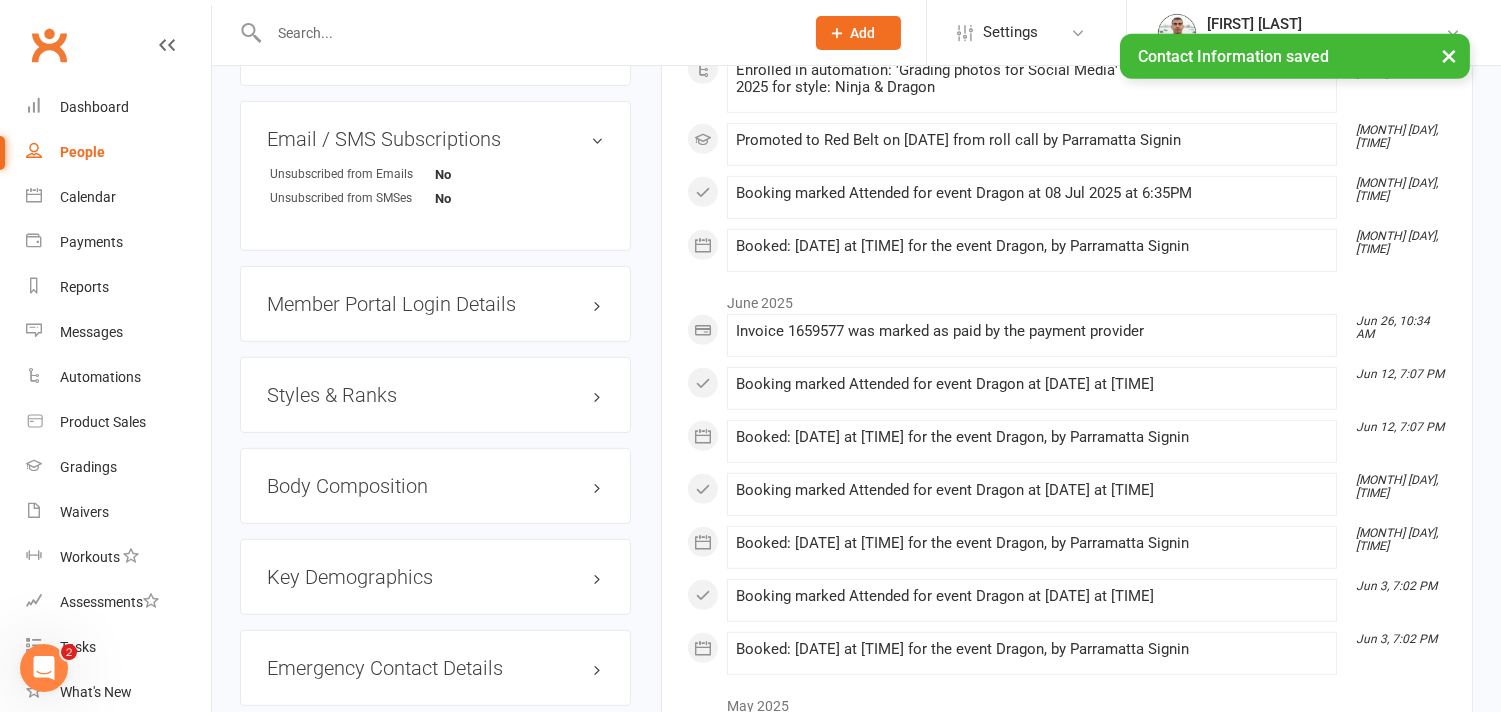 click on "Styles & Ranks" at bounding box center [435, 395] 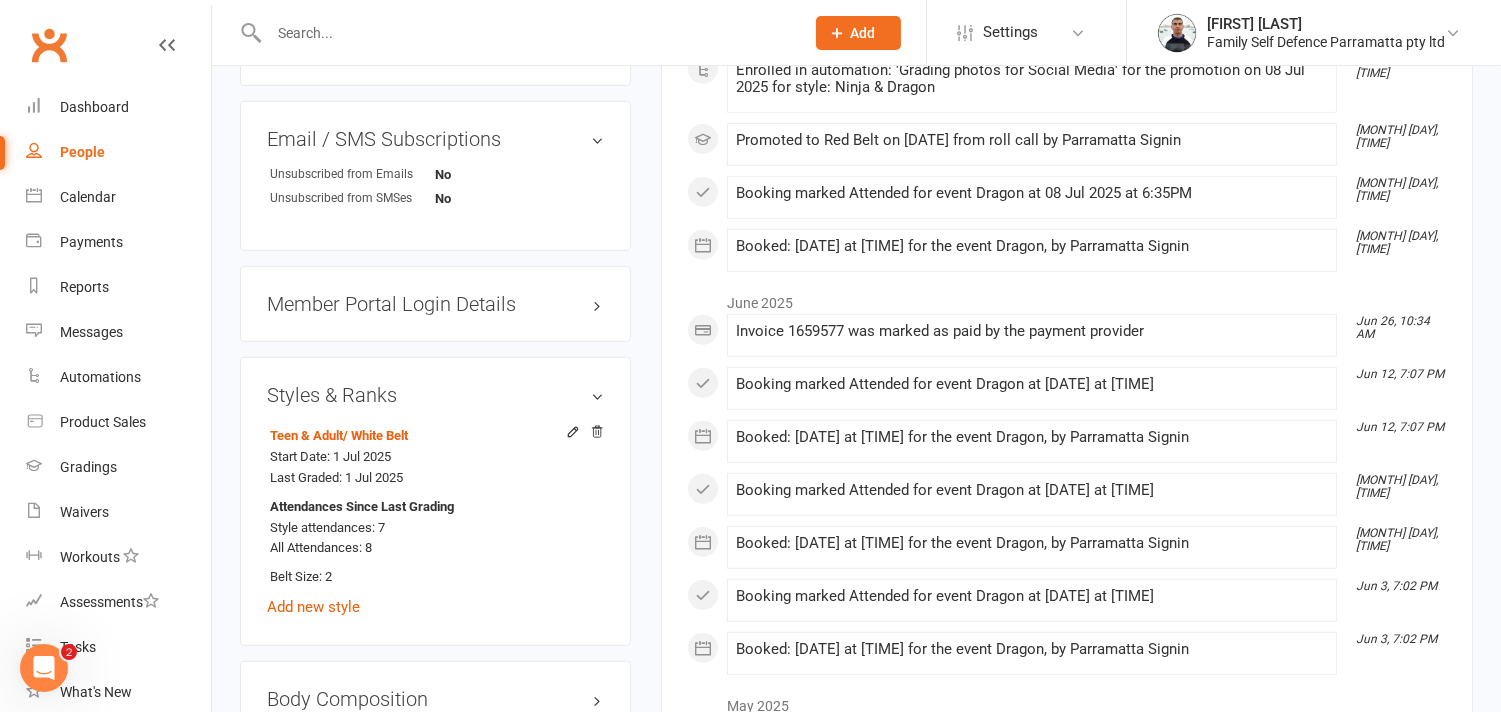 click at bounding box center (526, 33) 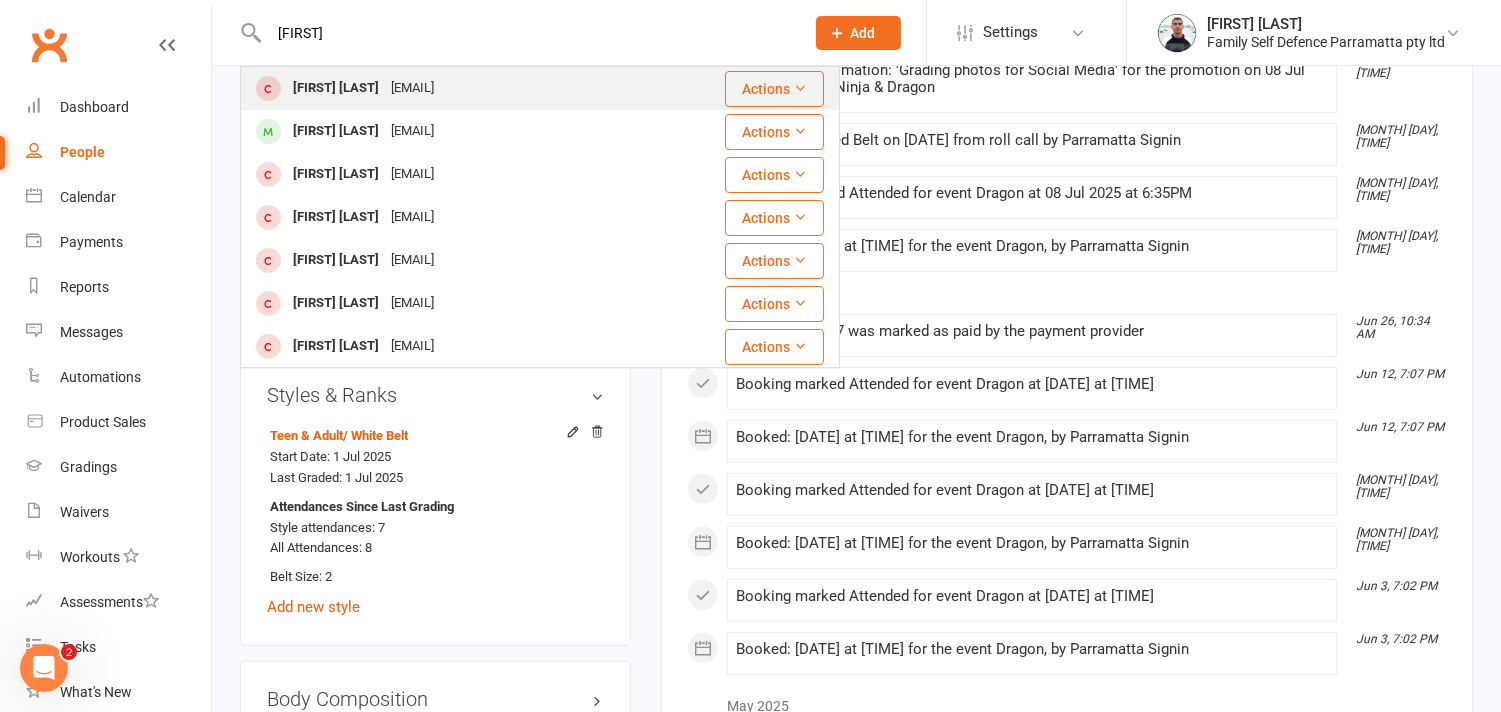 type on "Ahaan" 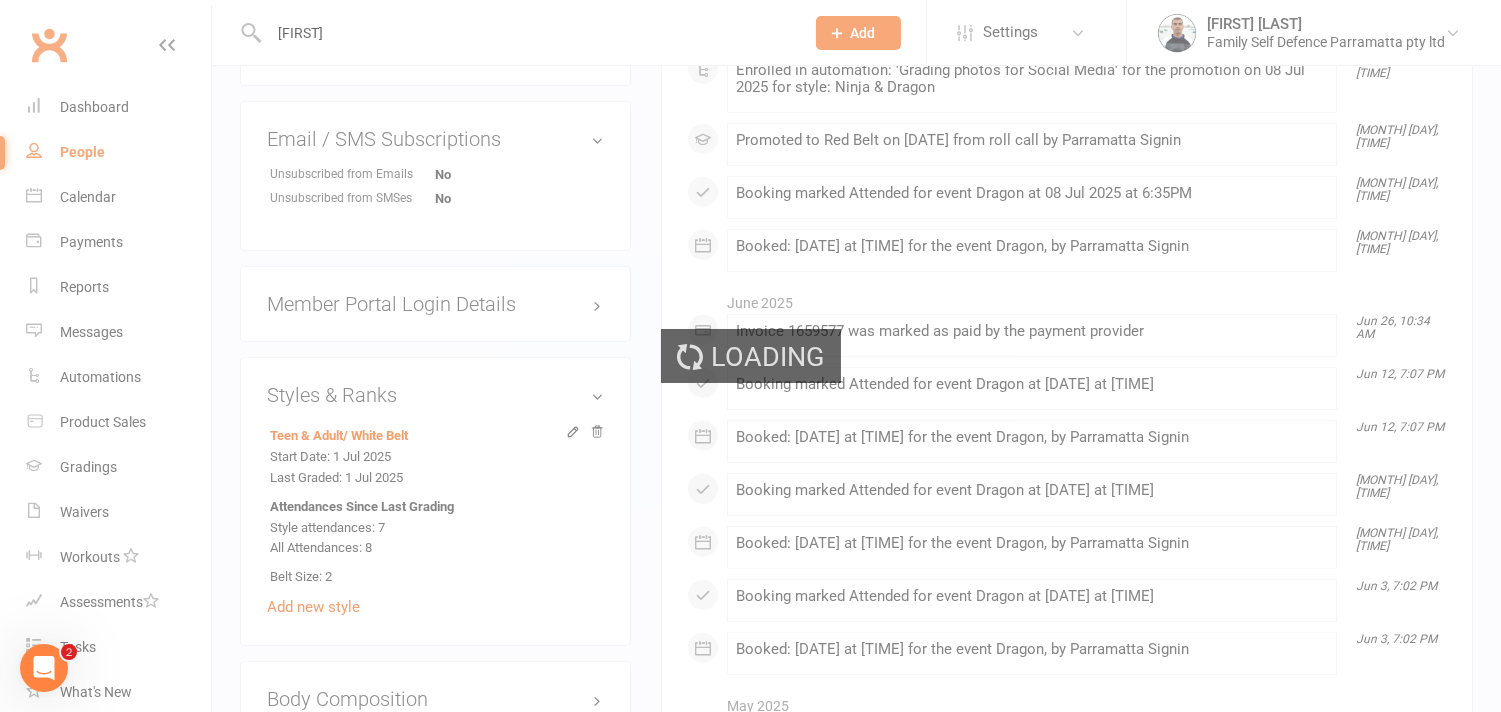 type 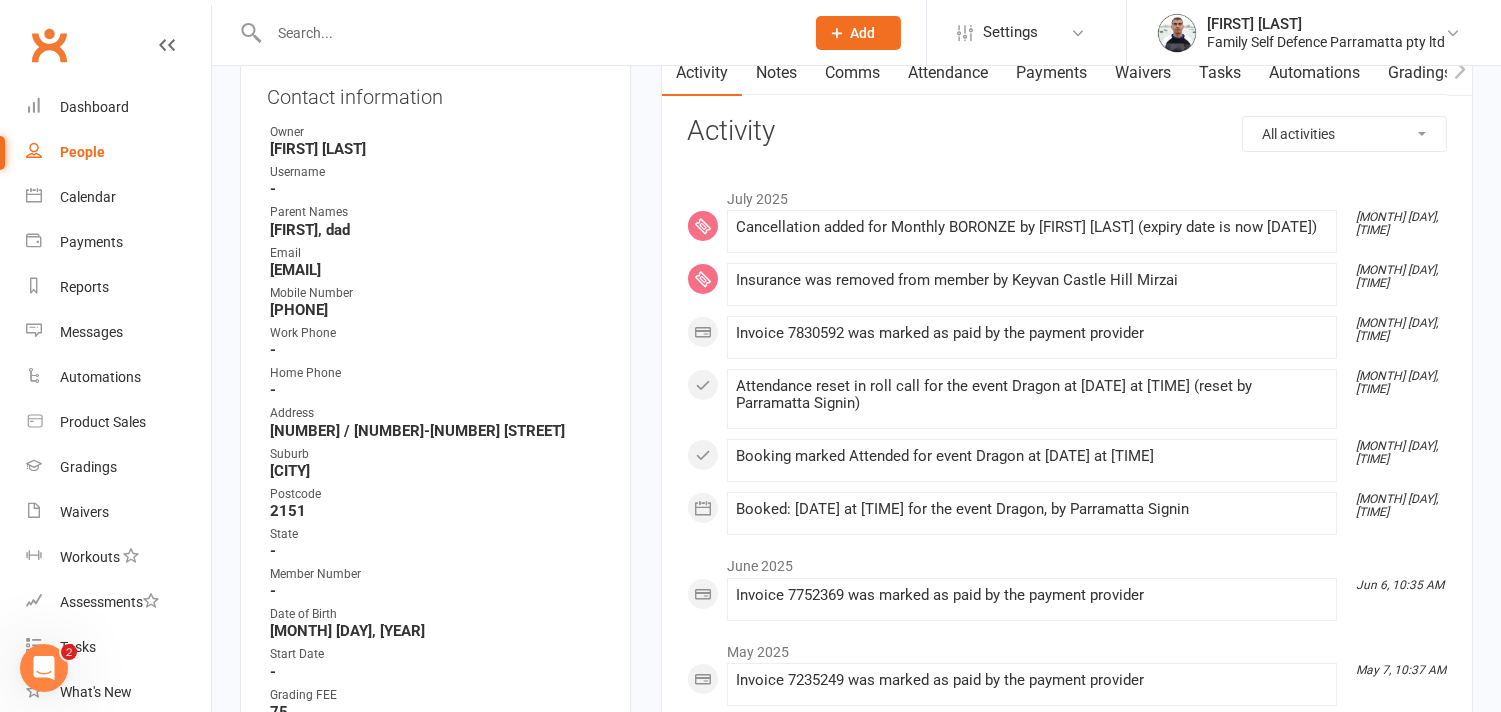 scroll, scrollTop: 0, scrollLeft: 0, axis: both 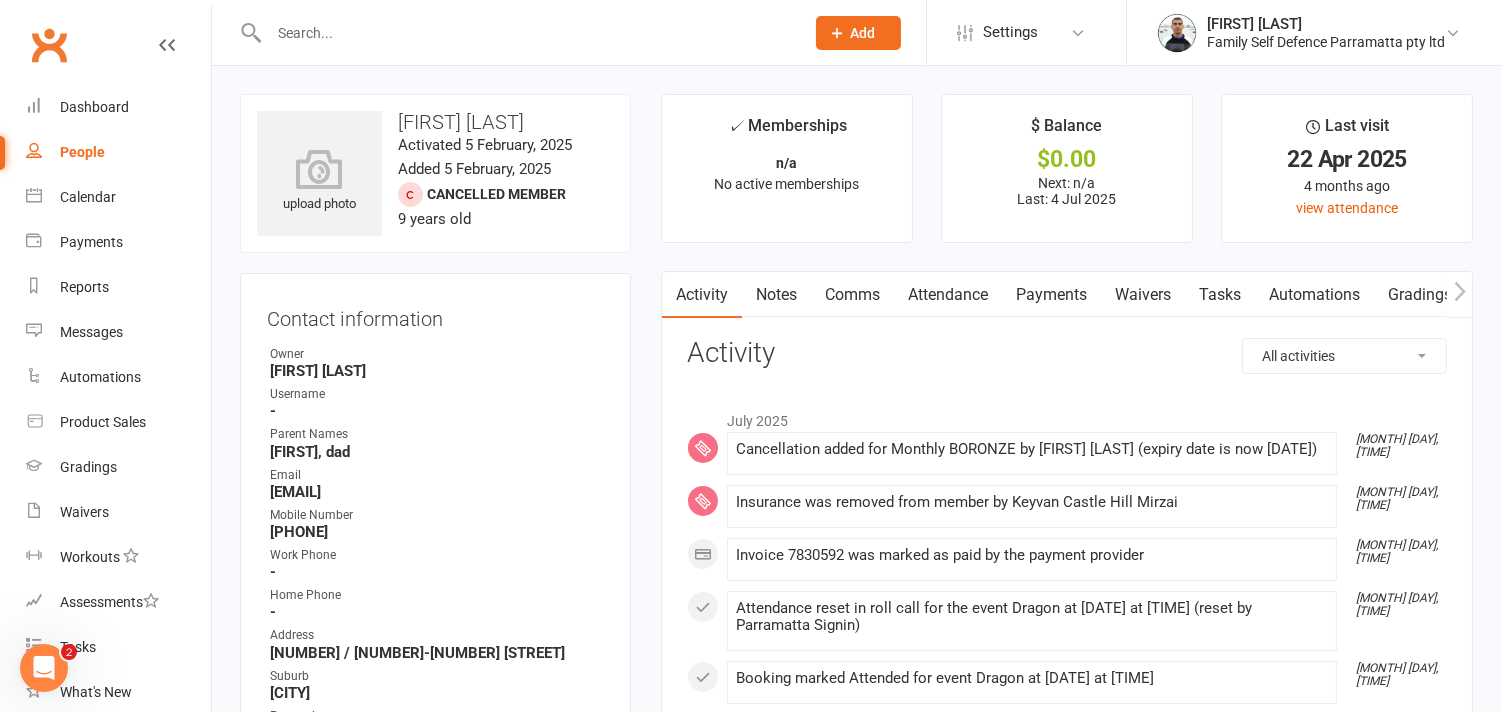 click on "Payments" at bounding box center (1051, 295) 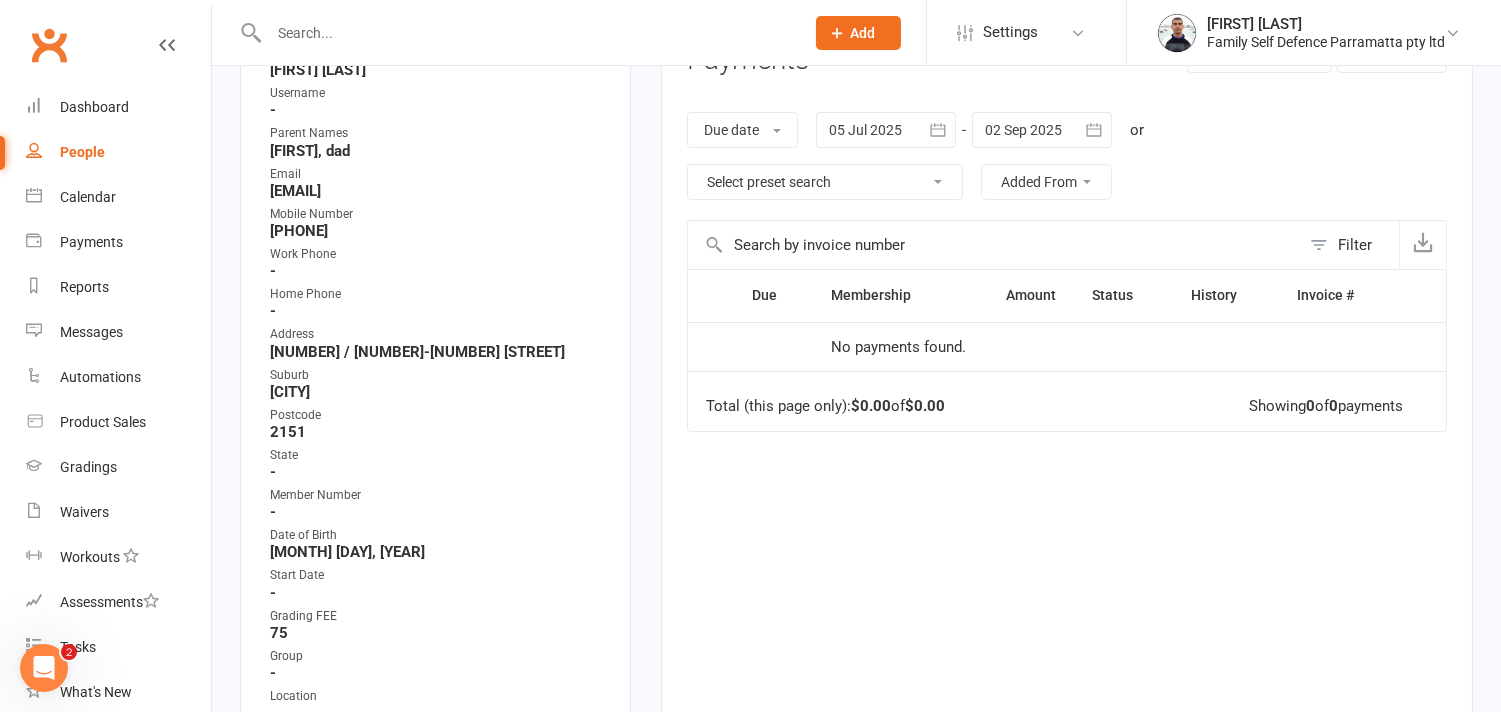 scroll, scrollTop: 333, scrollLeft: 0, axis: vertical 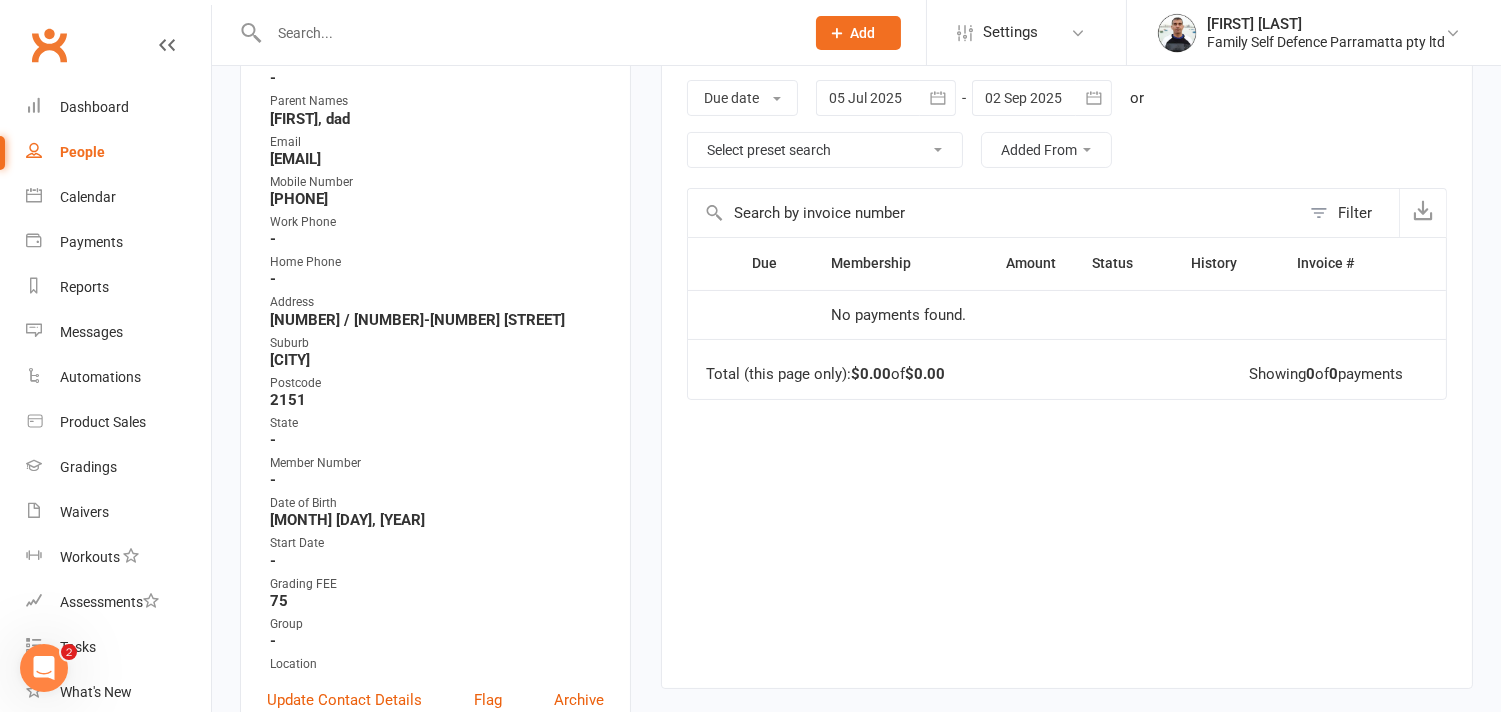 click at bounding box center [938, 98] 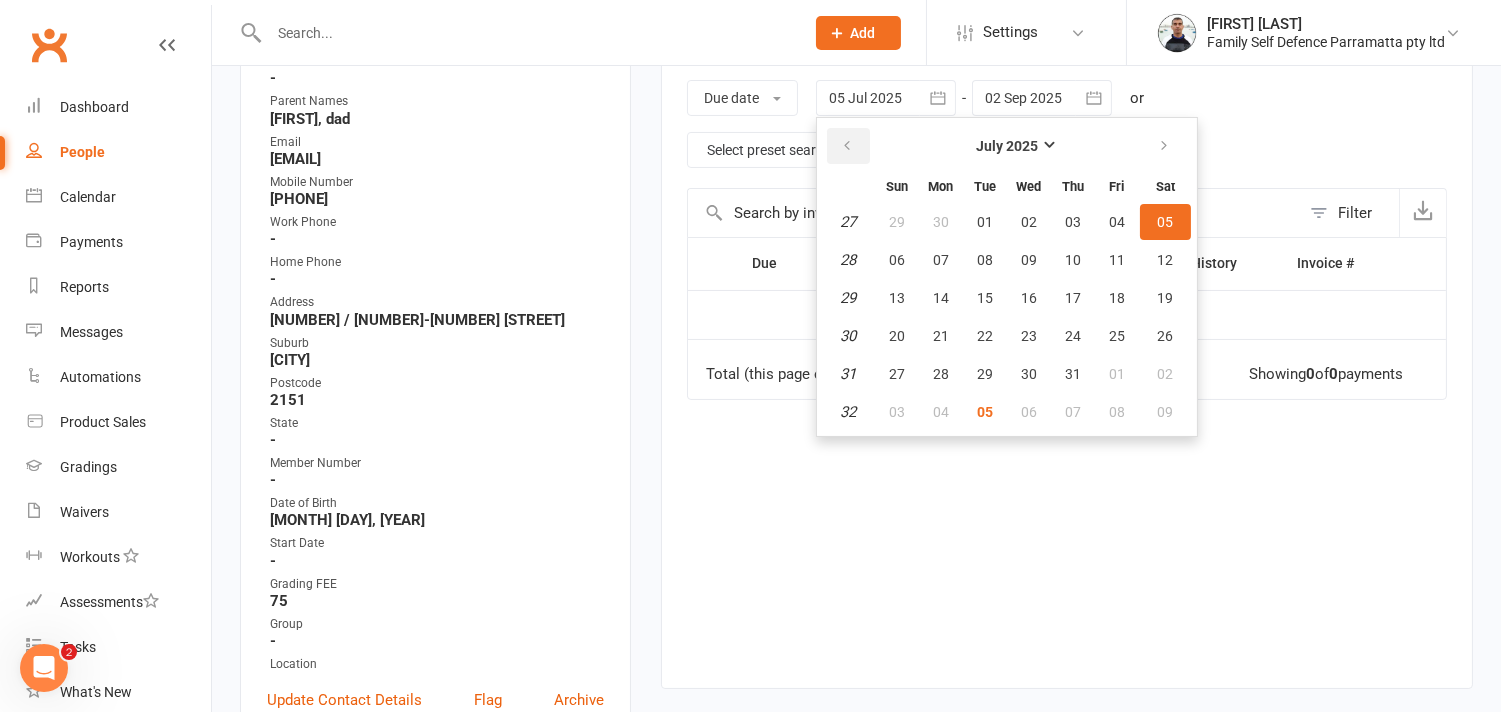 click at bounding box center (847, 146) 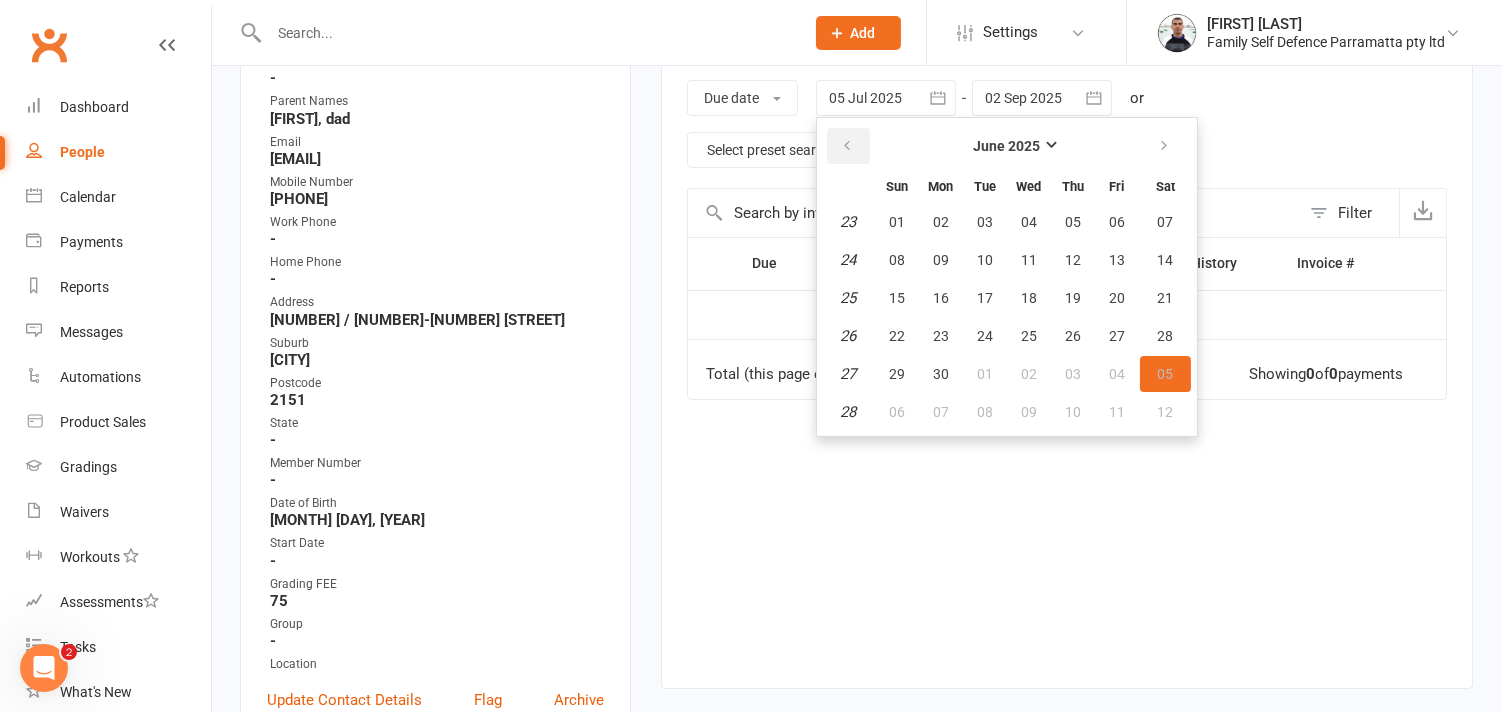 click at bounding box center (847, 146) 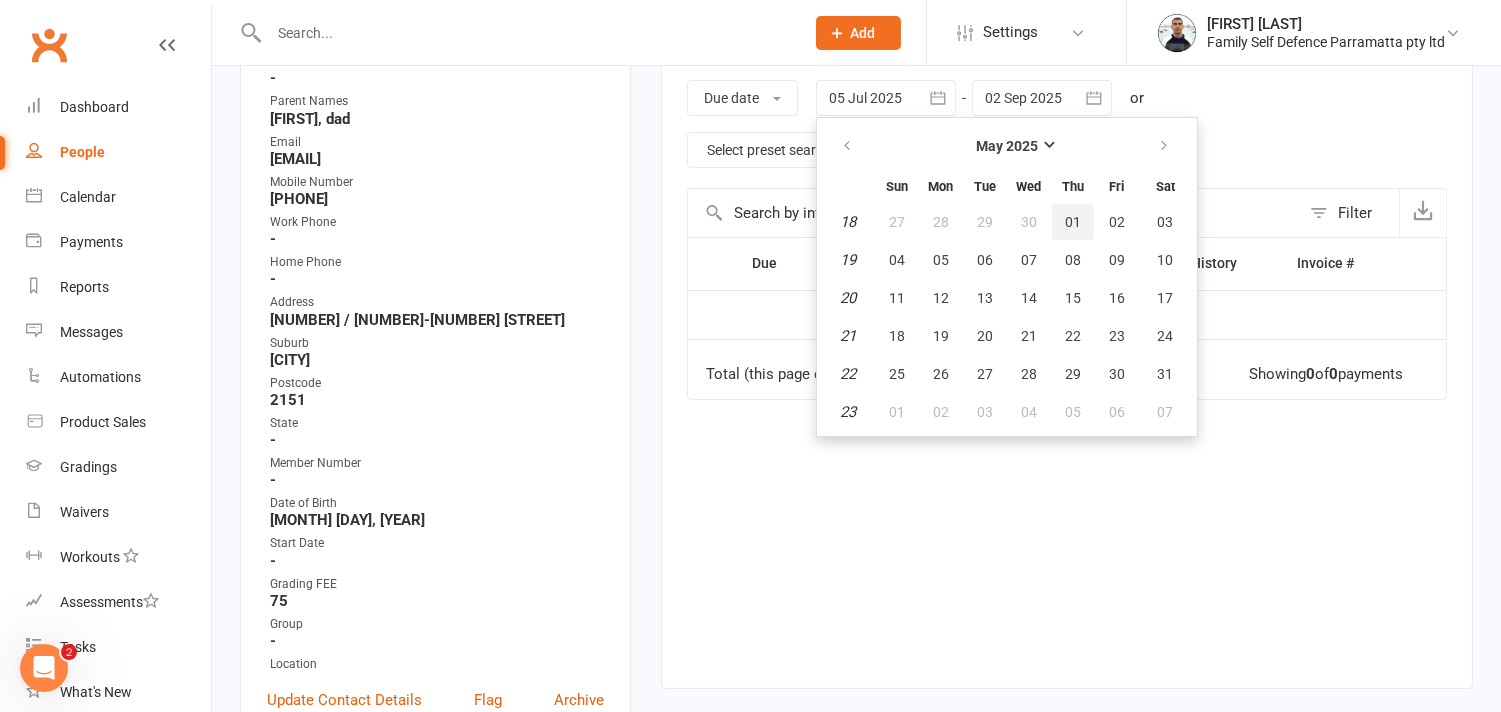 click on "01" at bounding box center [1073, 222] 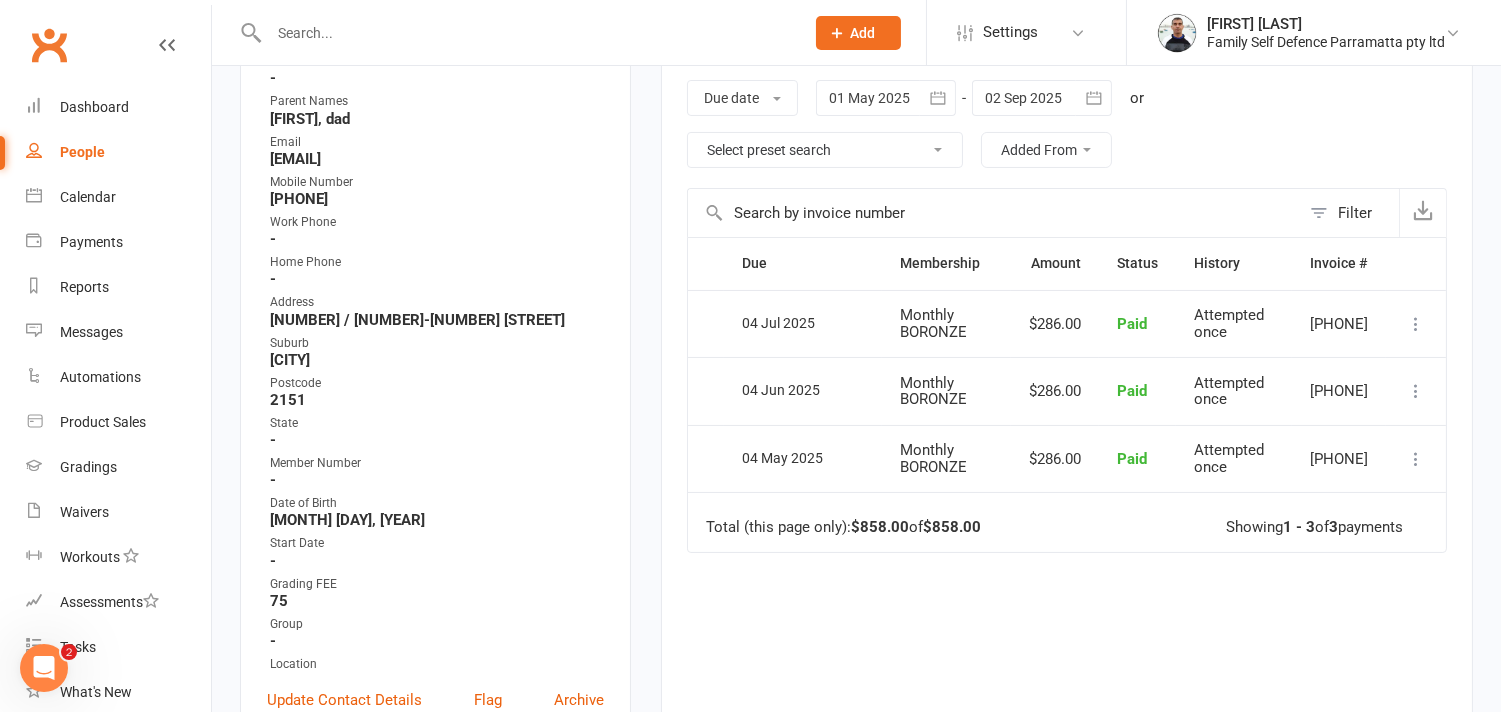 click at bounding box center (1416, 324) 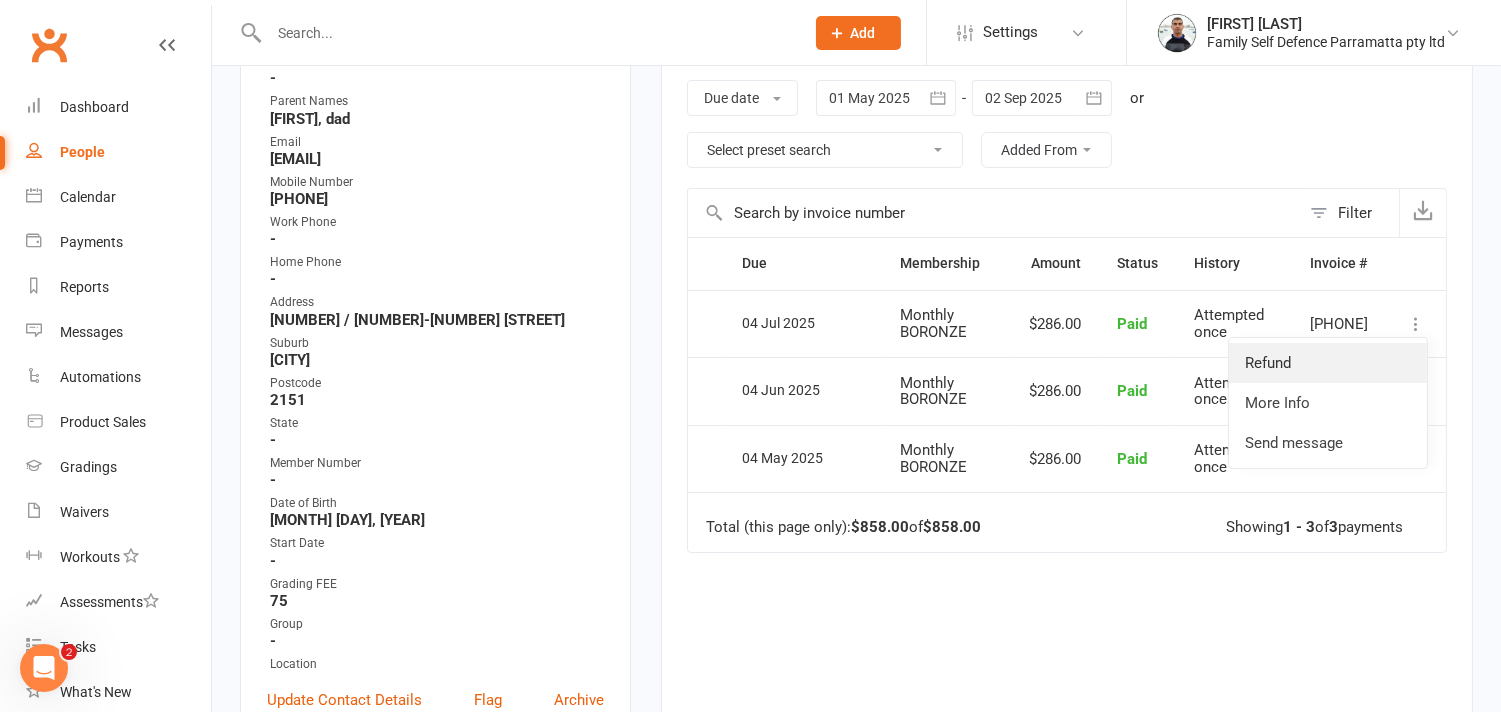 click on "Refund" at bounding box center [1328, 363] 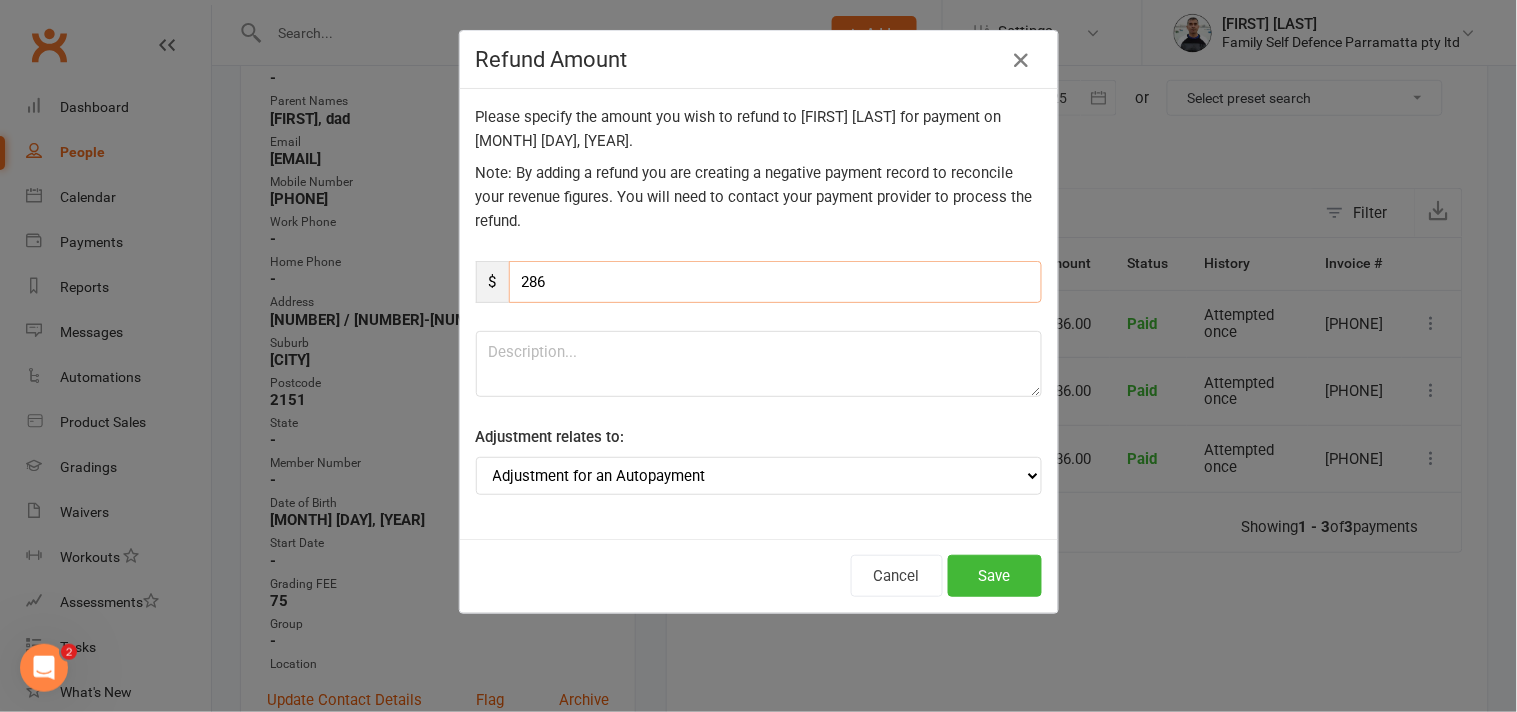 click on "286" at bounding box center (775, 282) 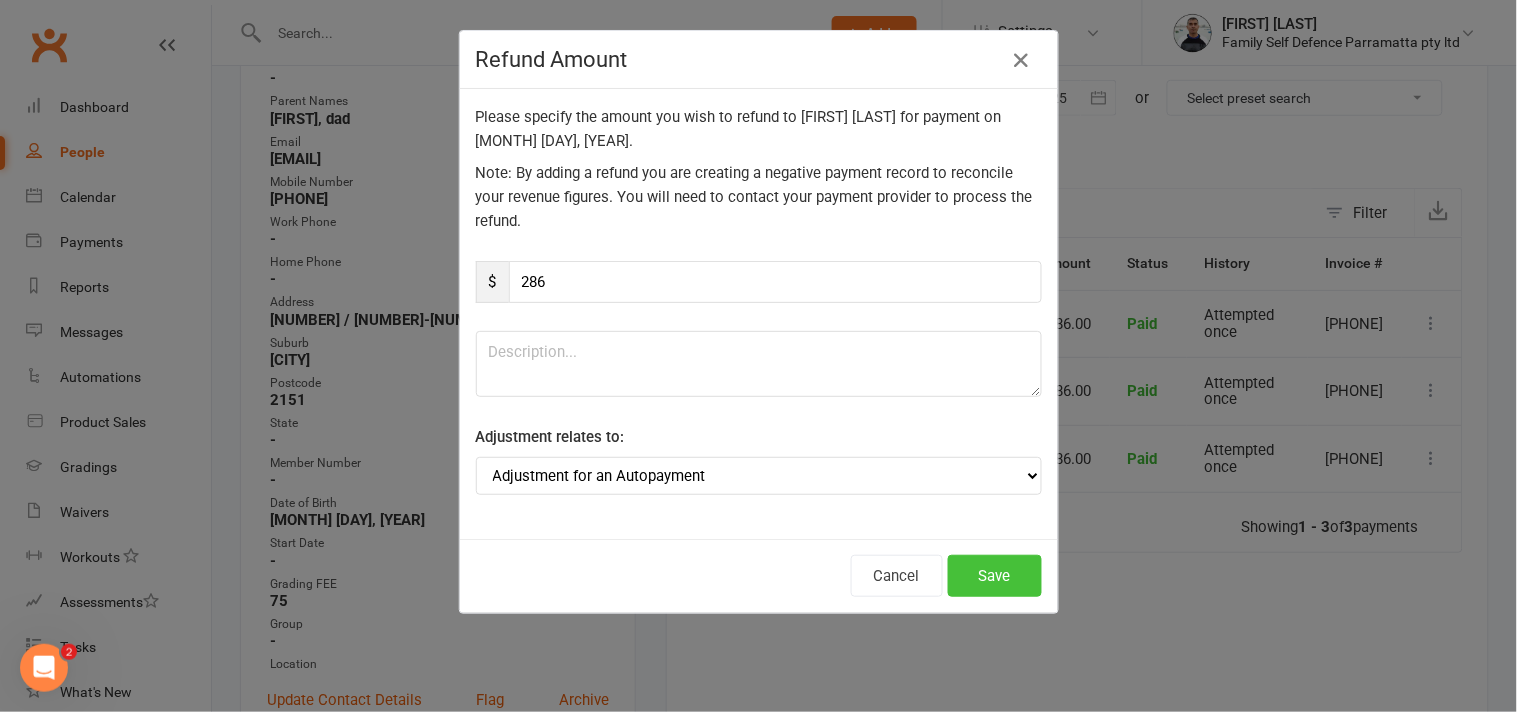 click on "Save" at bounding box center [995, 576] 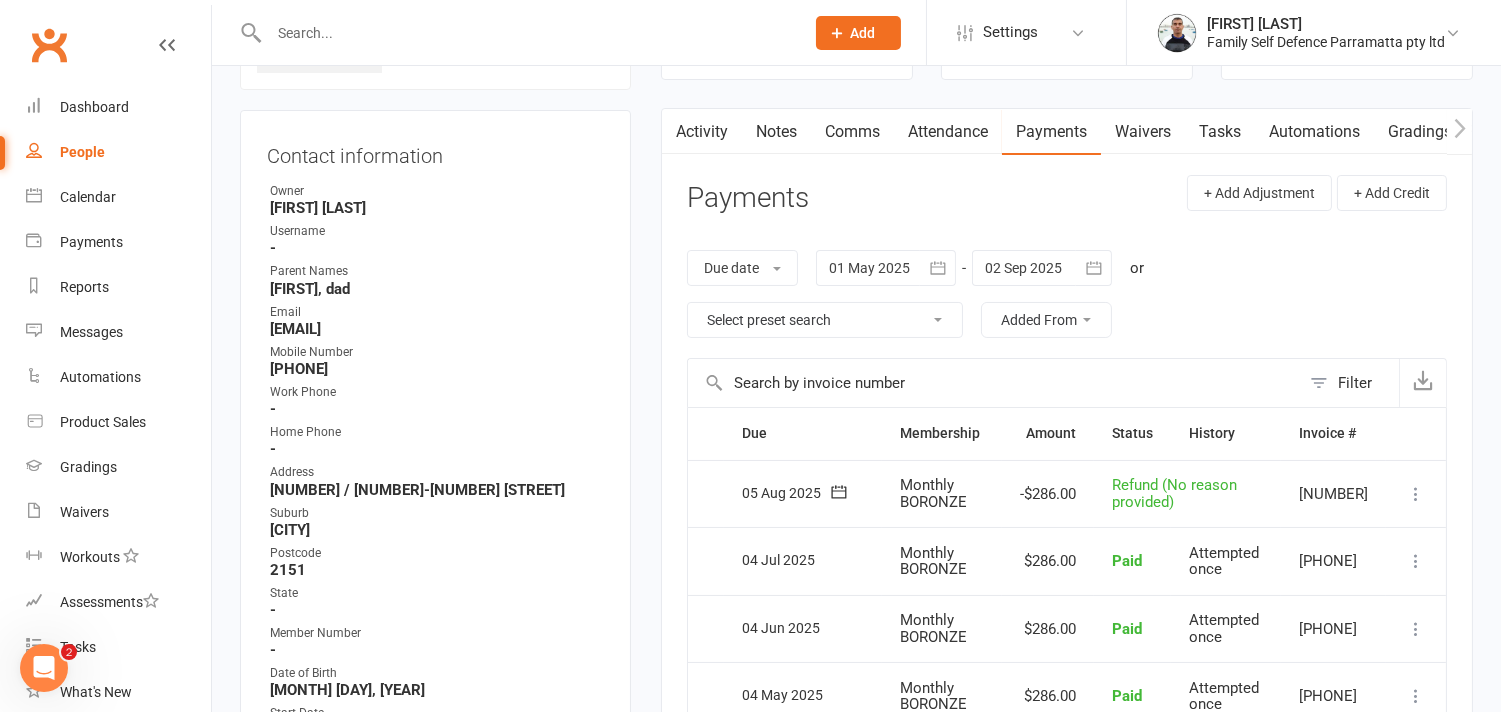 scroll, scrollTop: 0, scrollLeft: 0, axis: both 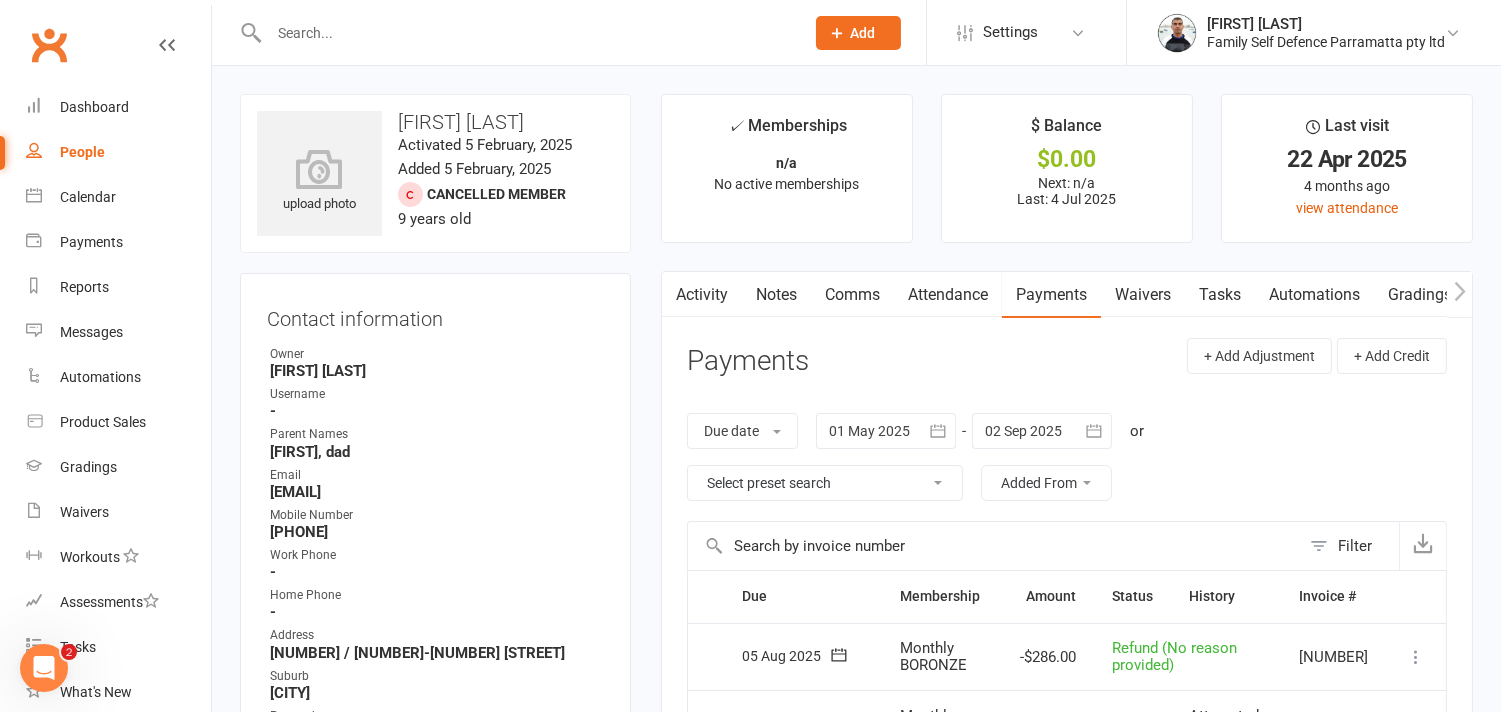 click at bounding box center (526, 33) 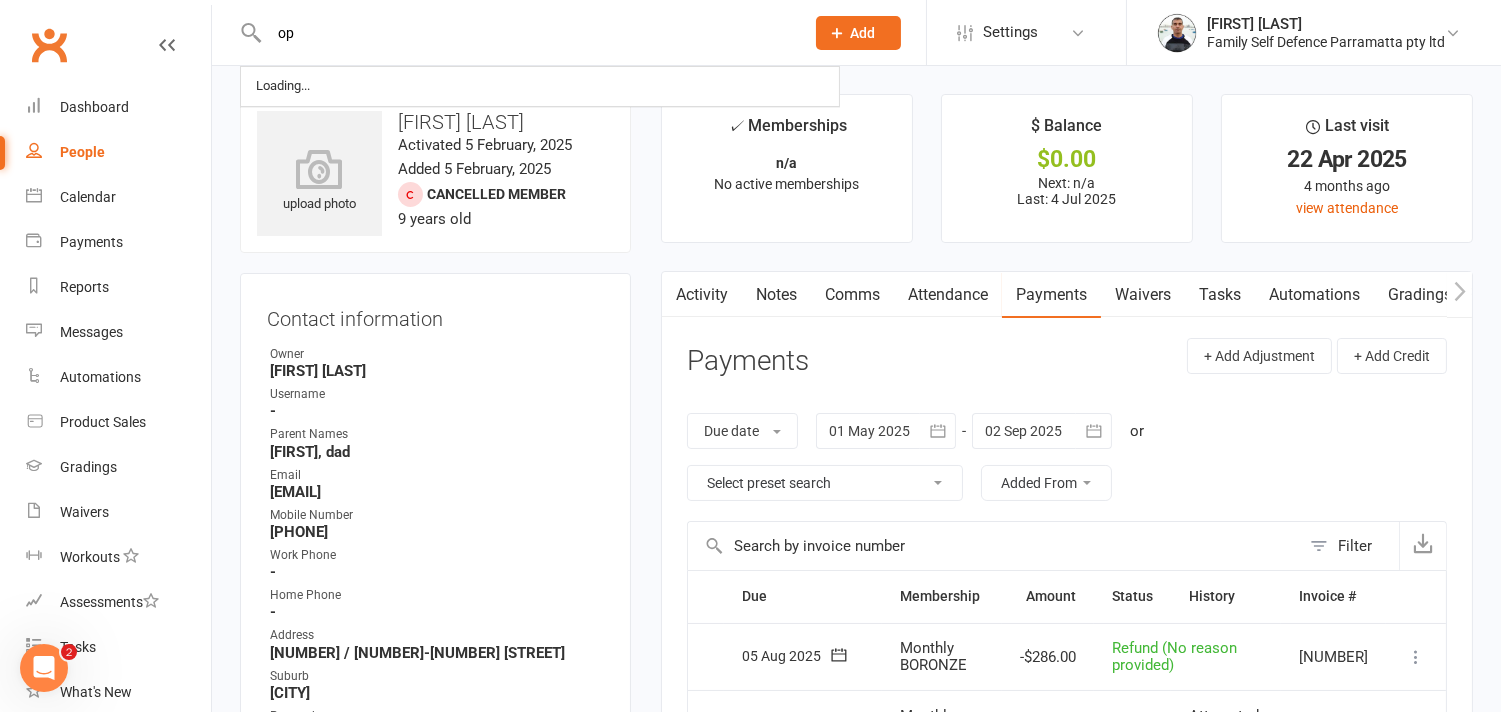 type on "o" 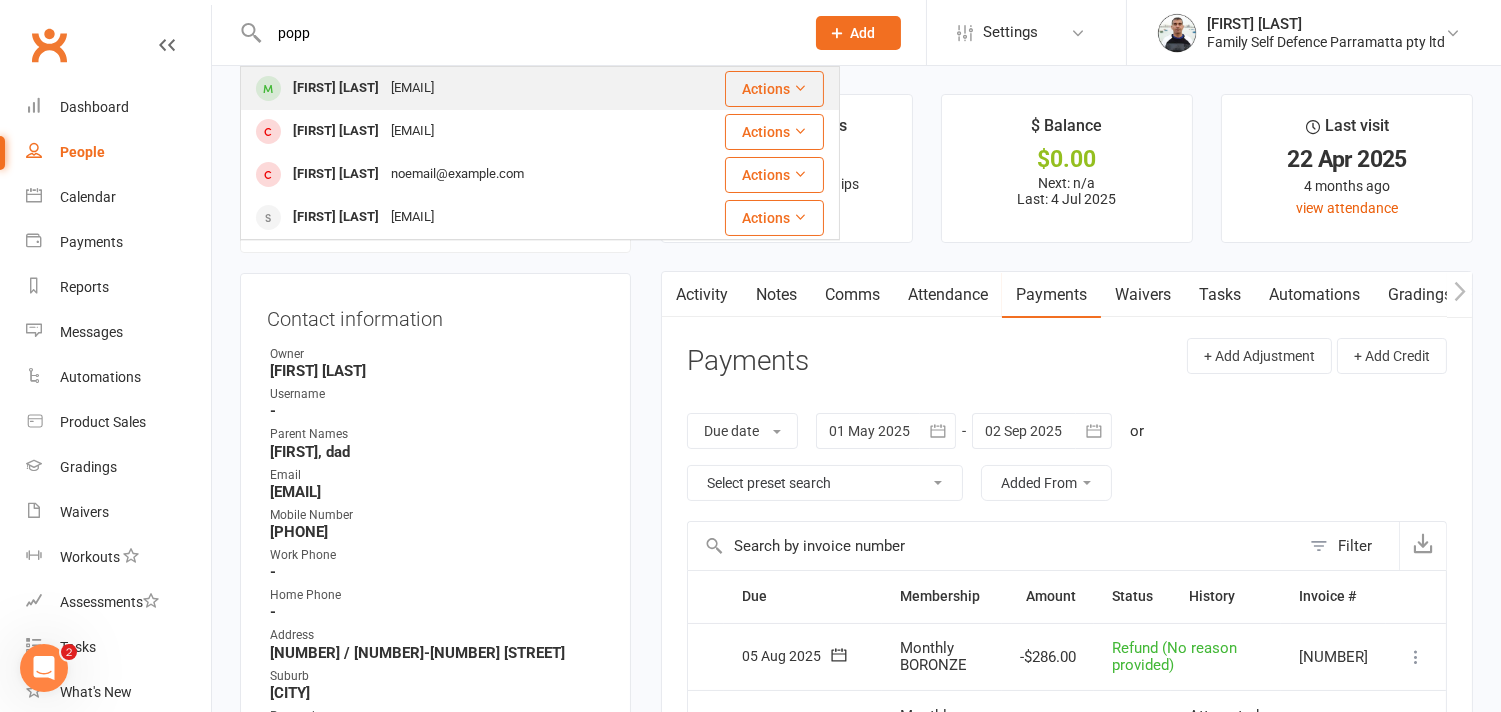 type on "popp" 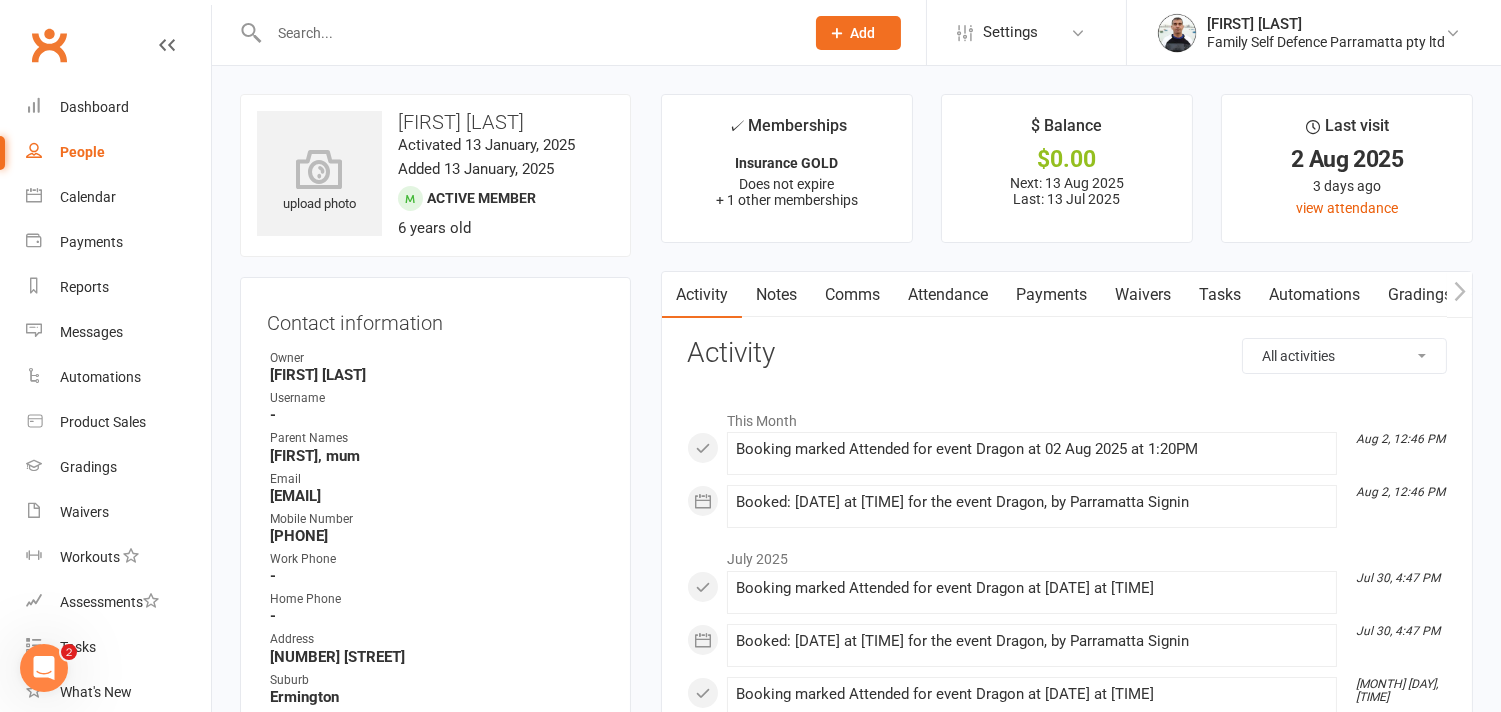 scroll, scrollTop: 111, scrollLeft: 0, axis: vertical 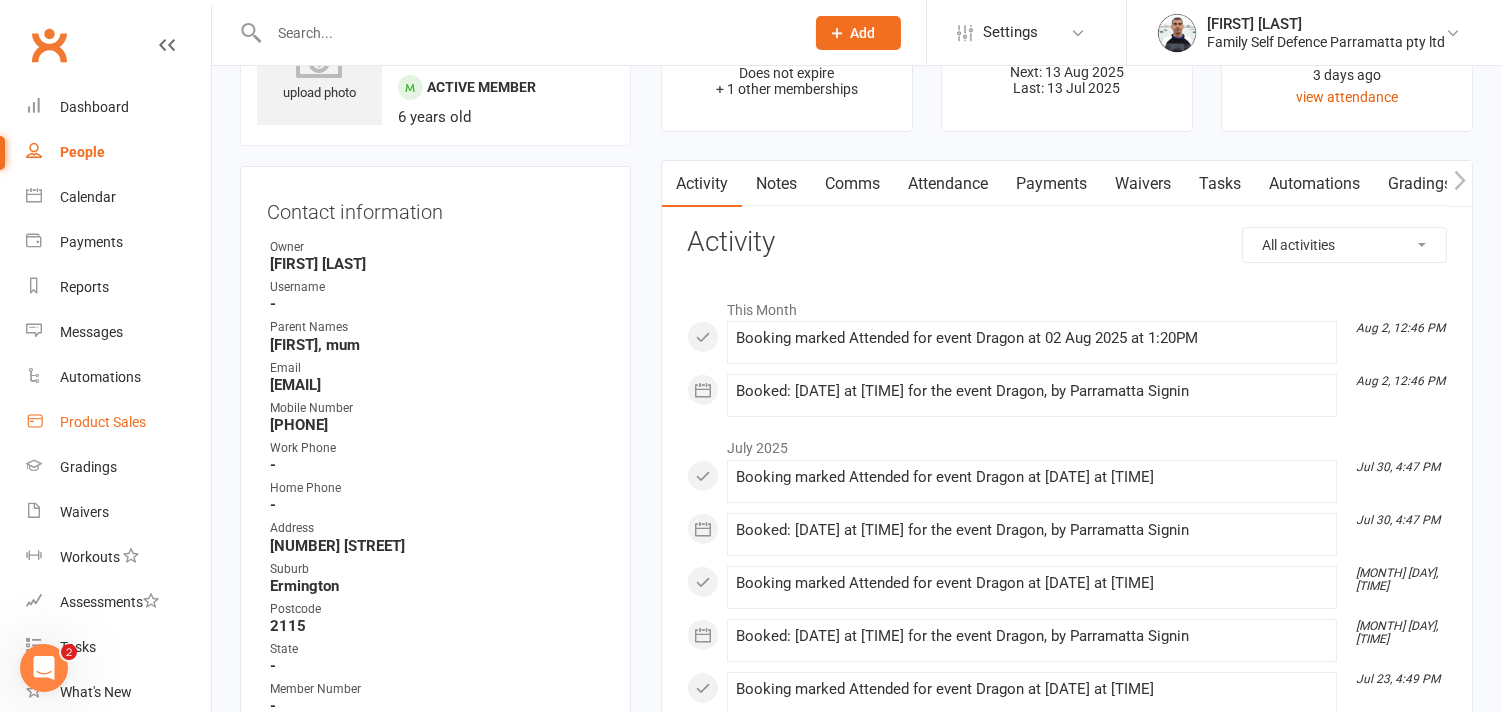 click on "Product Sales" at bounding box center (103, 422) 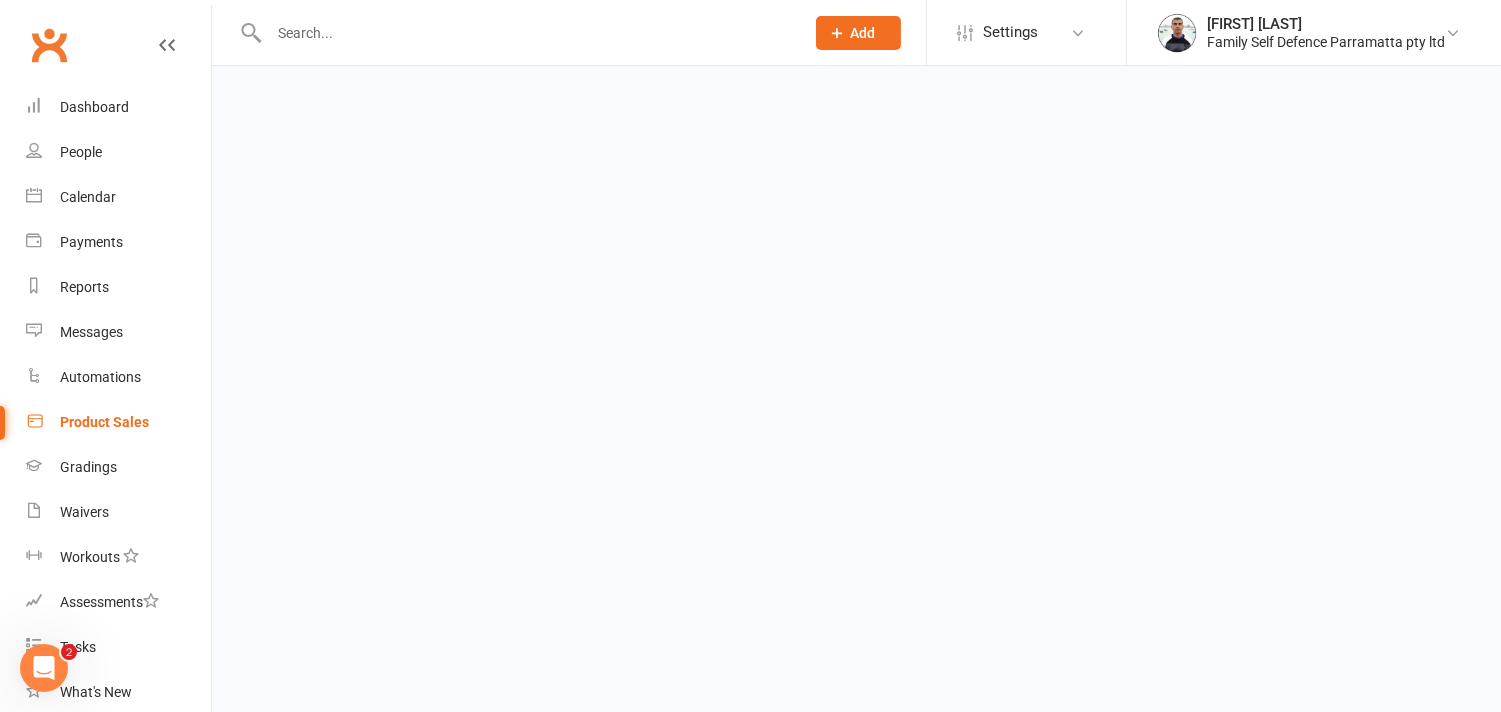 scroll, scrollTop: 0, scrollLeft: 0, axis: both 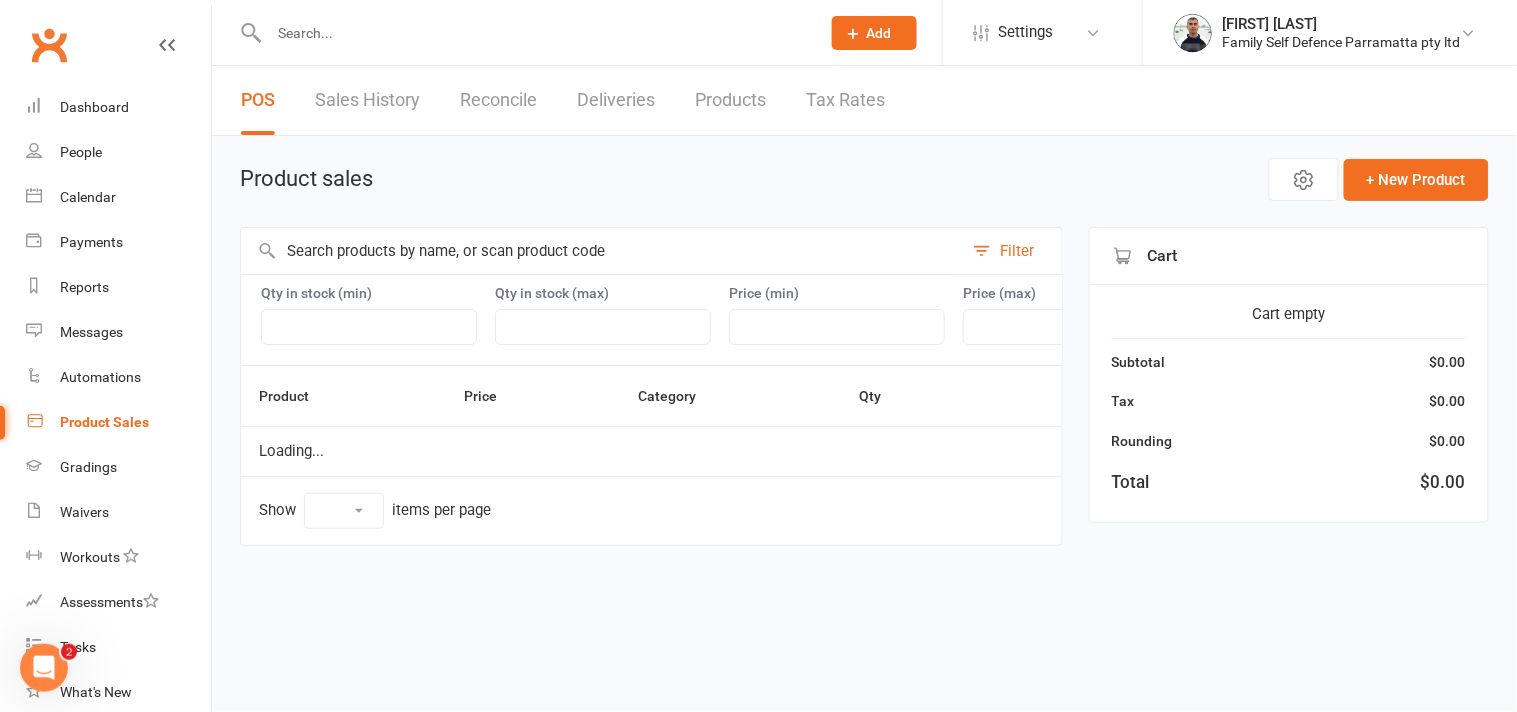select on "100" 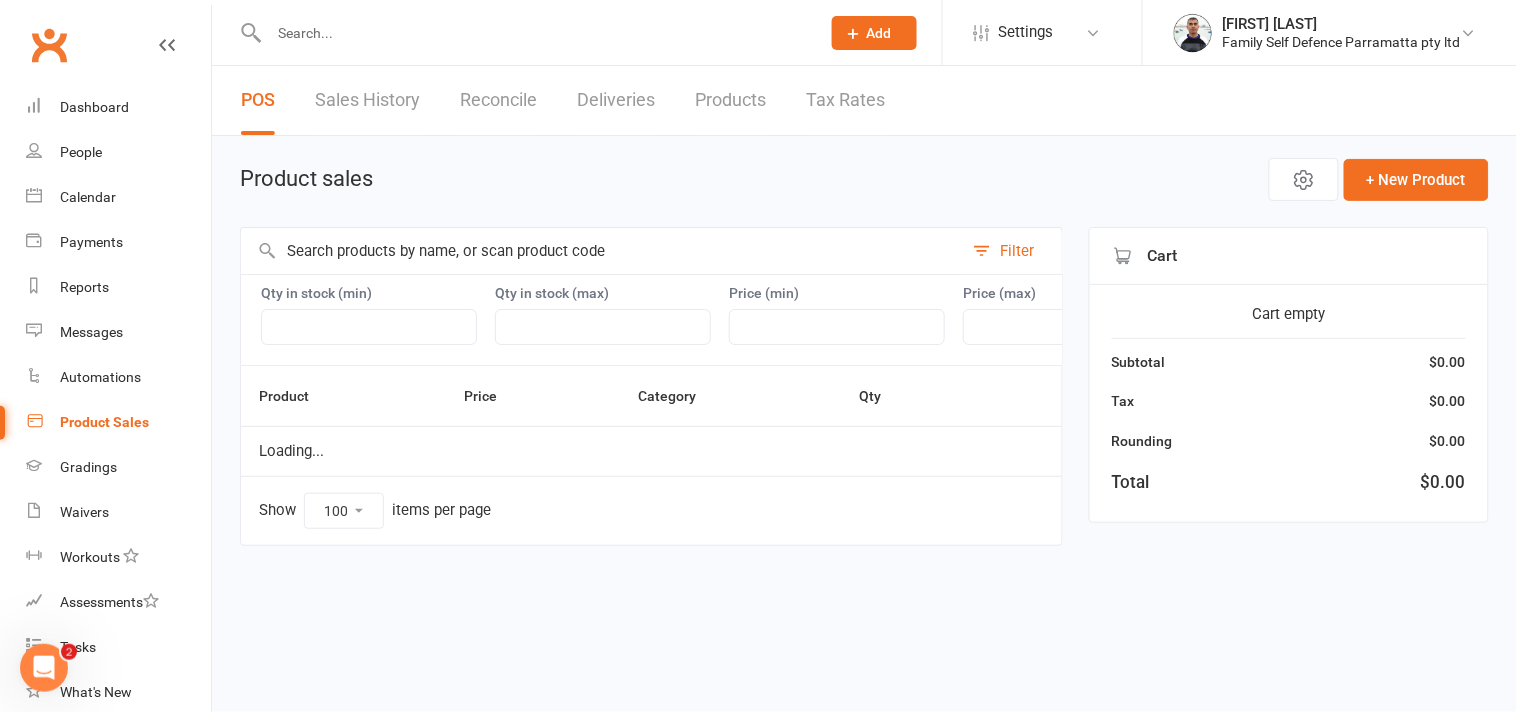 select on "3997" 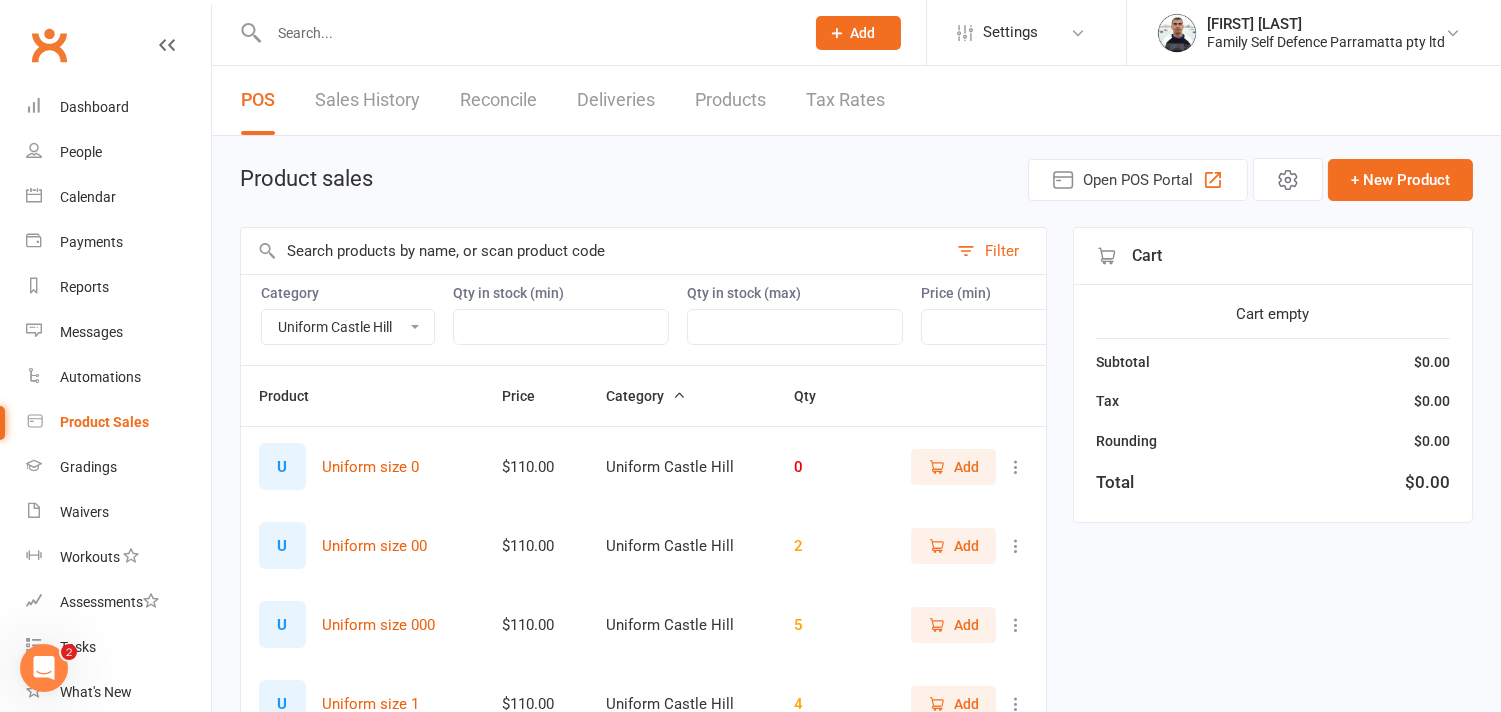 click at bounding box center [1016, 546] 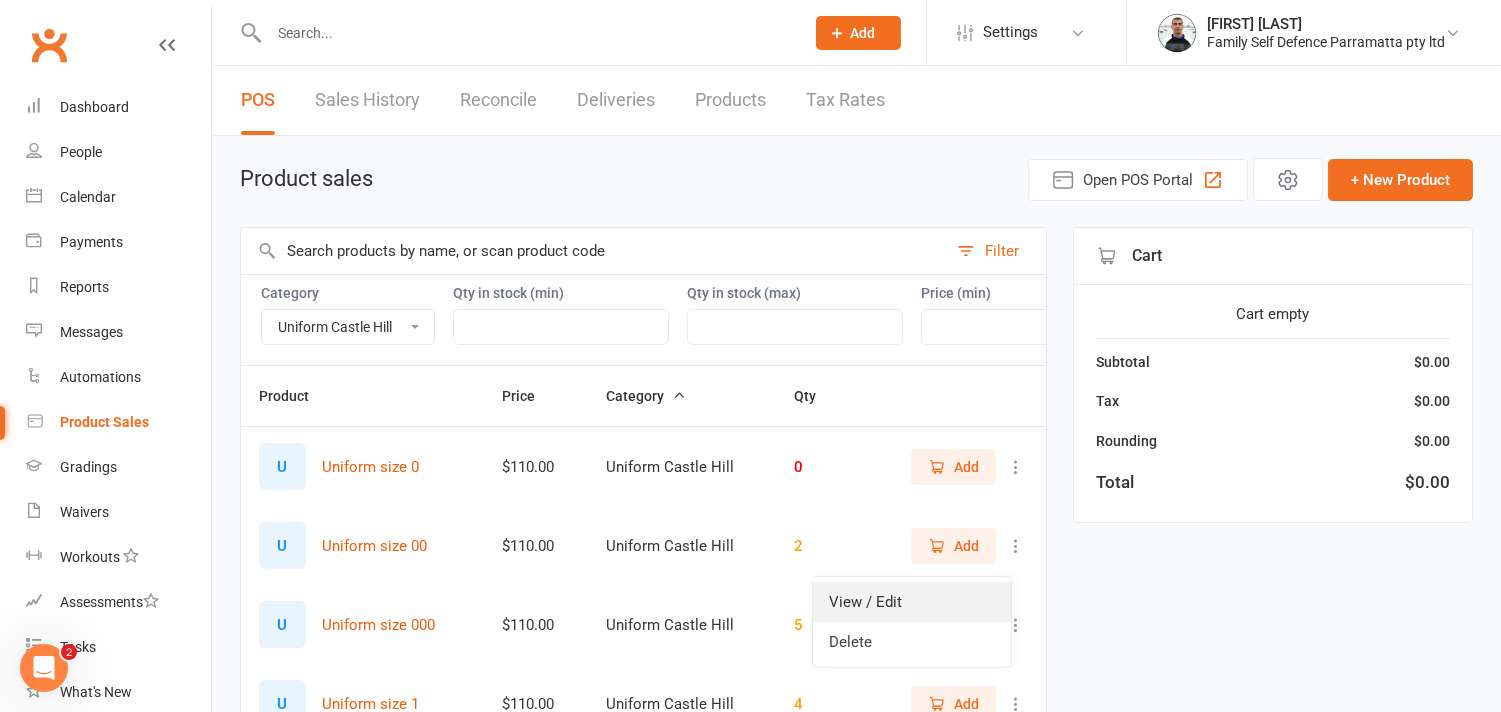 click on "View / Edit" at bounding box center (912, 602) 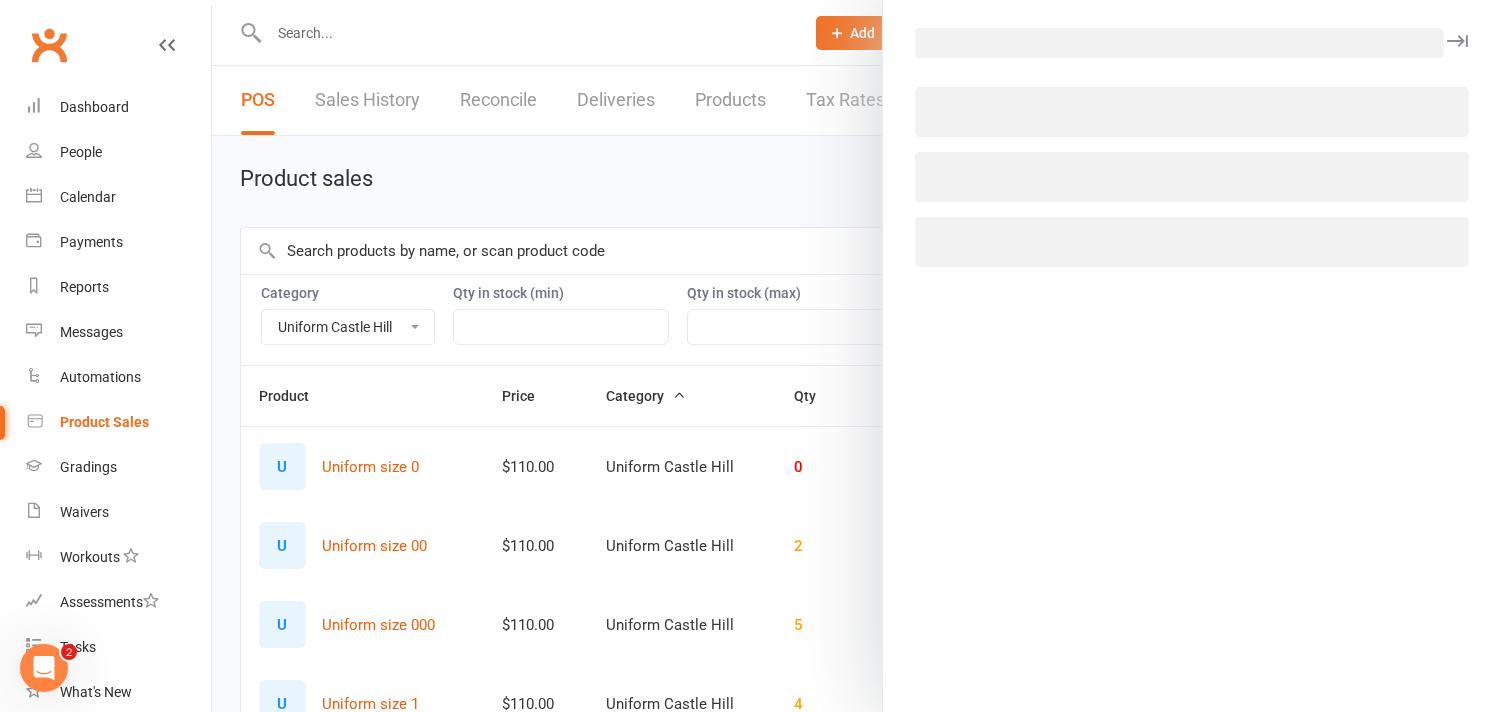 select on "3997" 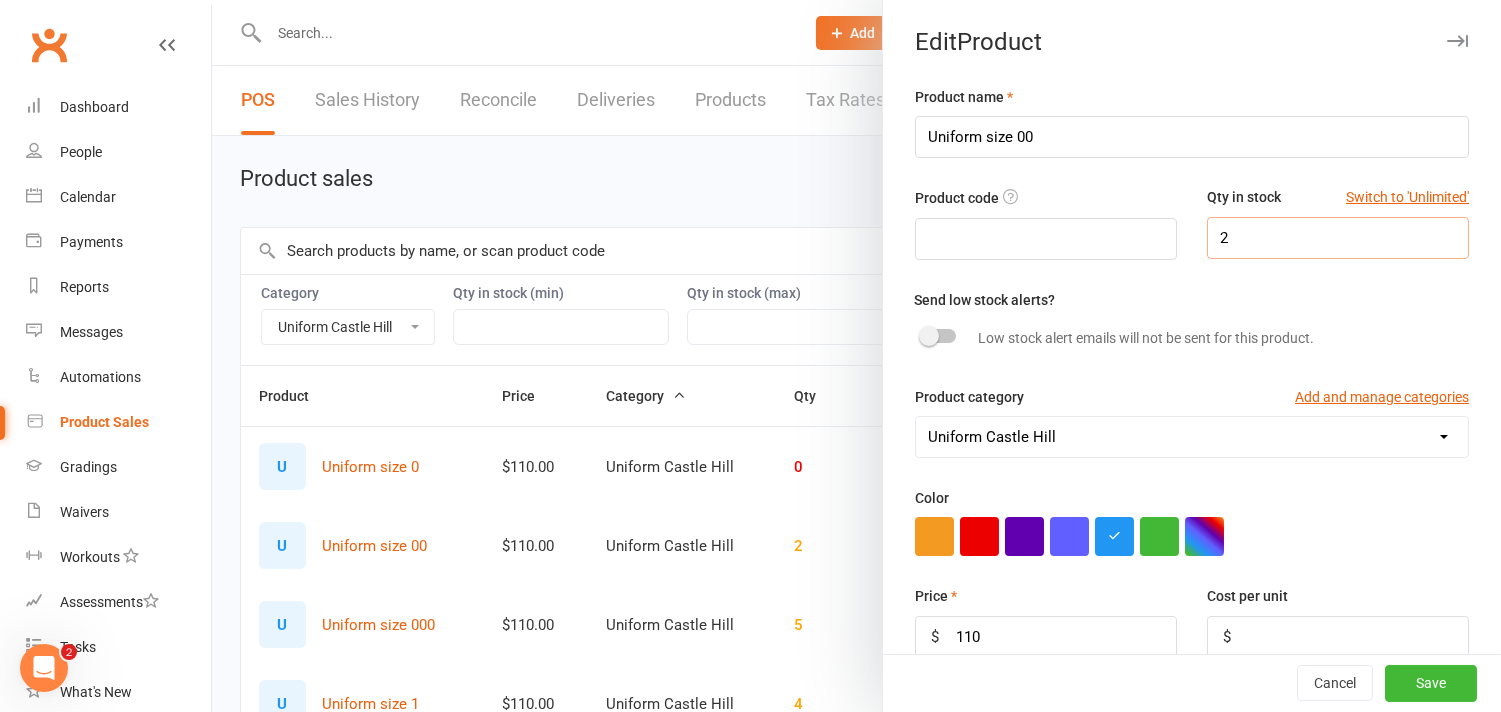 click on "2" at bounding box center (1338, 238) 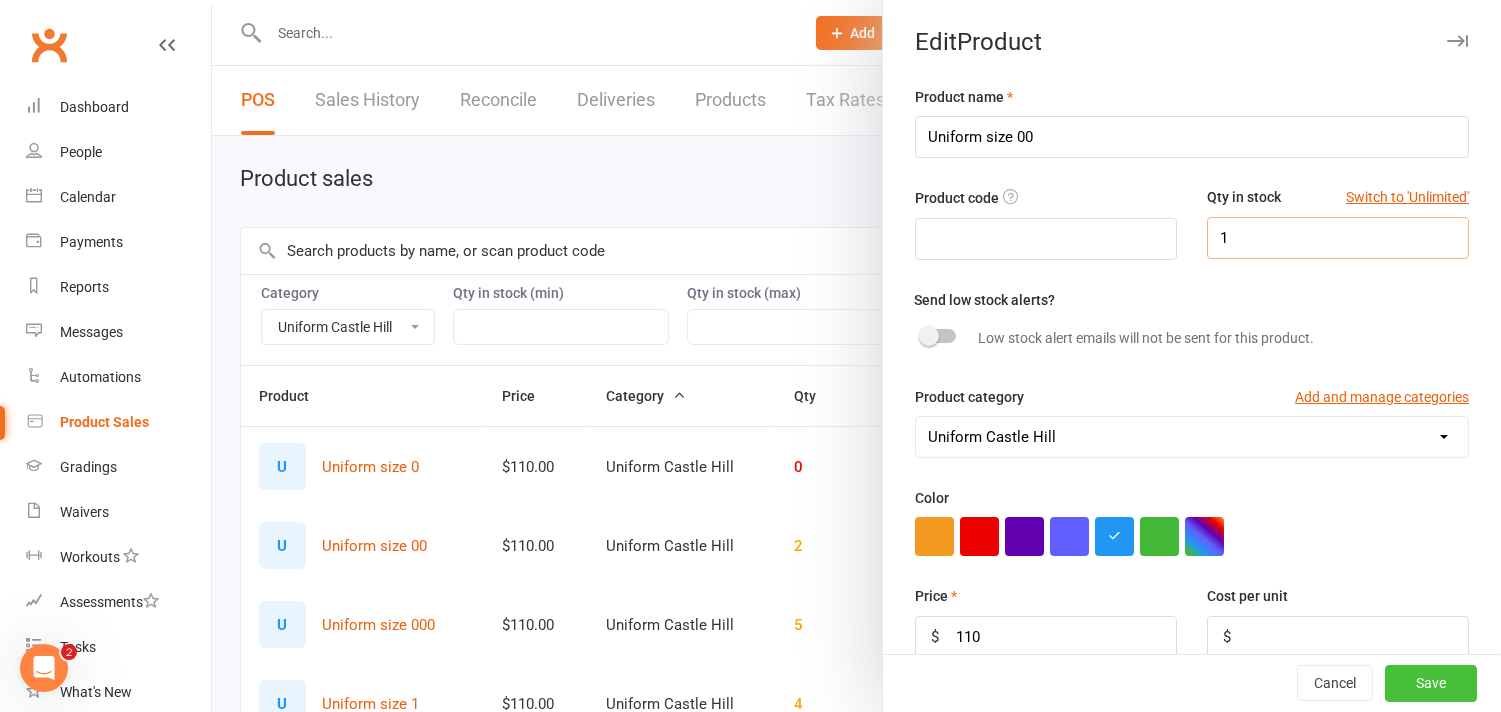 type on "1" 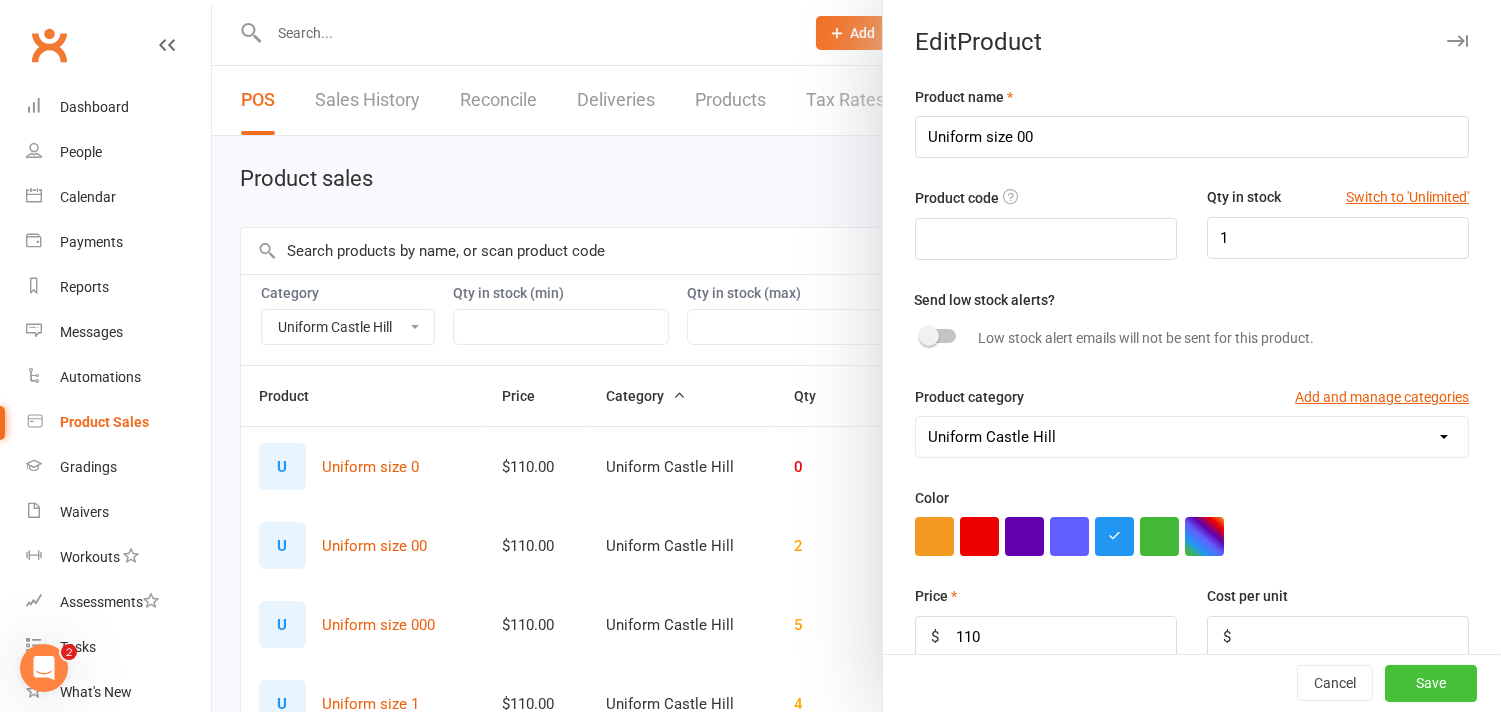 click on "Save" at bounding box center [1431, 684] 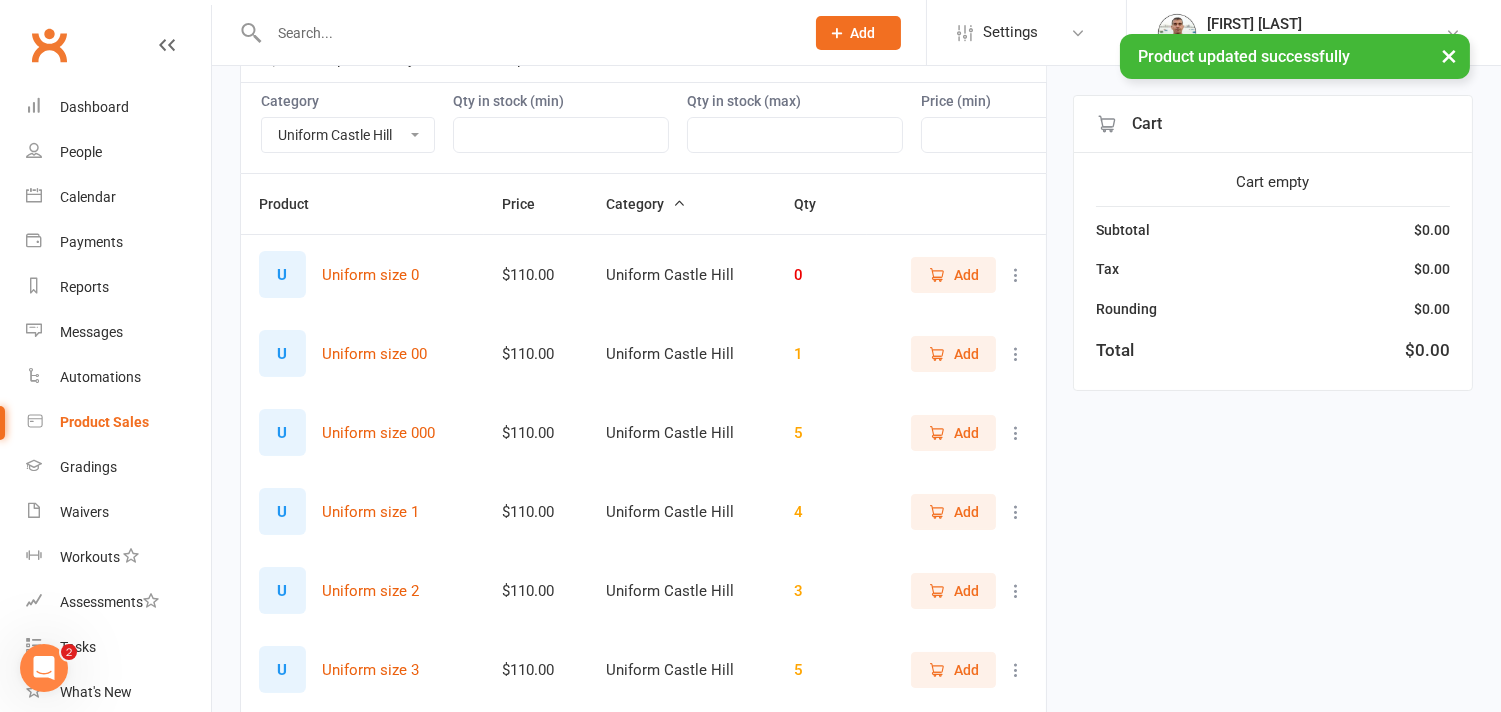 scroll, scrollTop: 222, scrollLeft: 0, axis: vertical 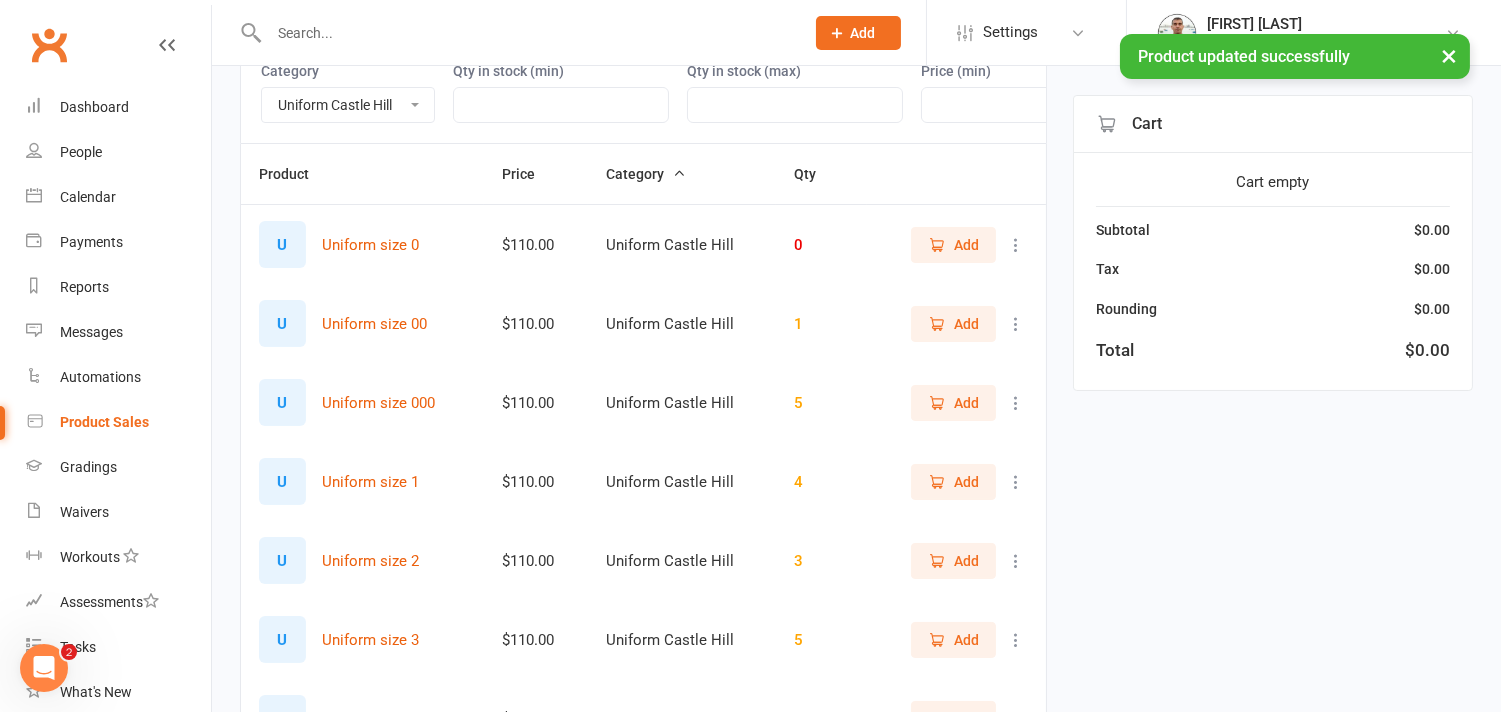 click at bounding box center [1016, 482] 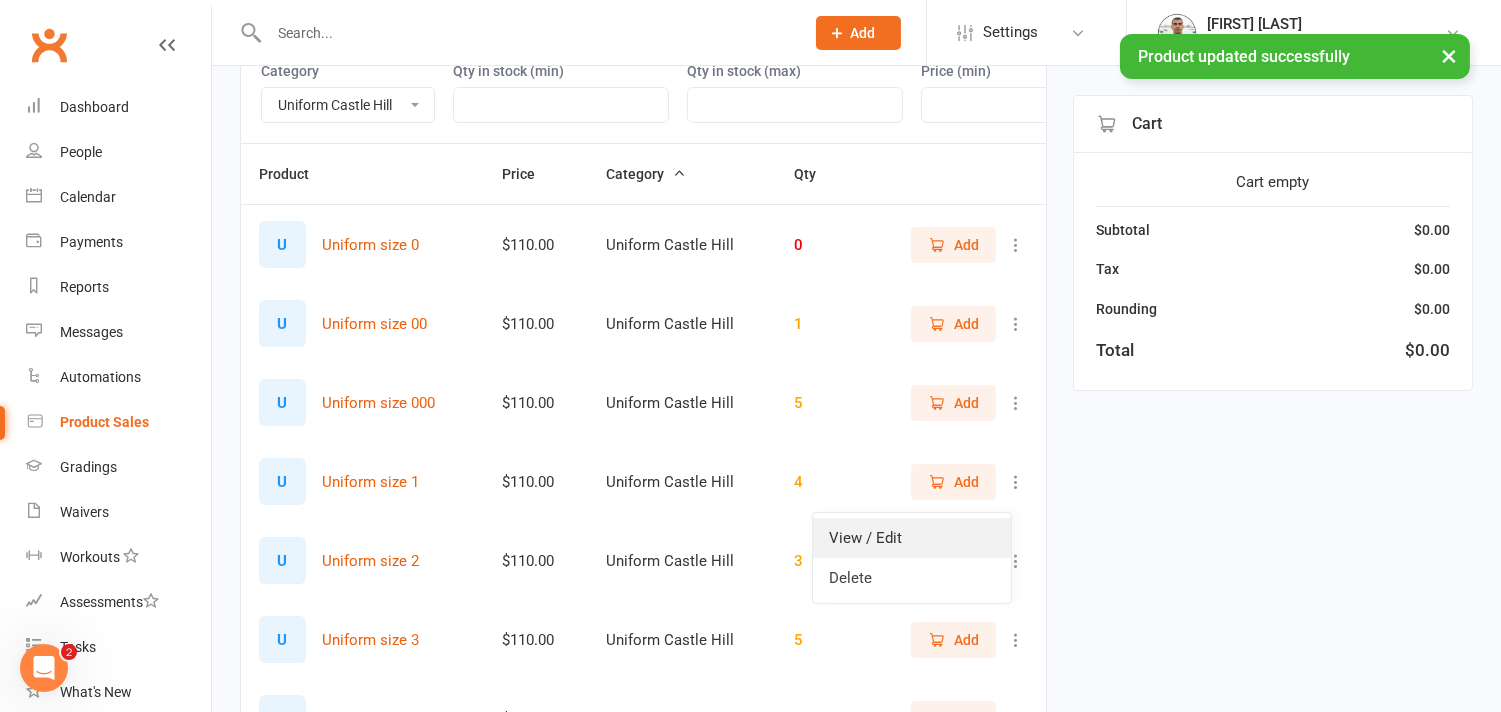 click on "View / Edit" at bounding box center [912, 538] 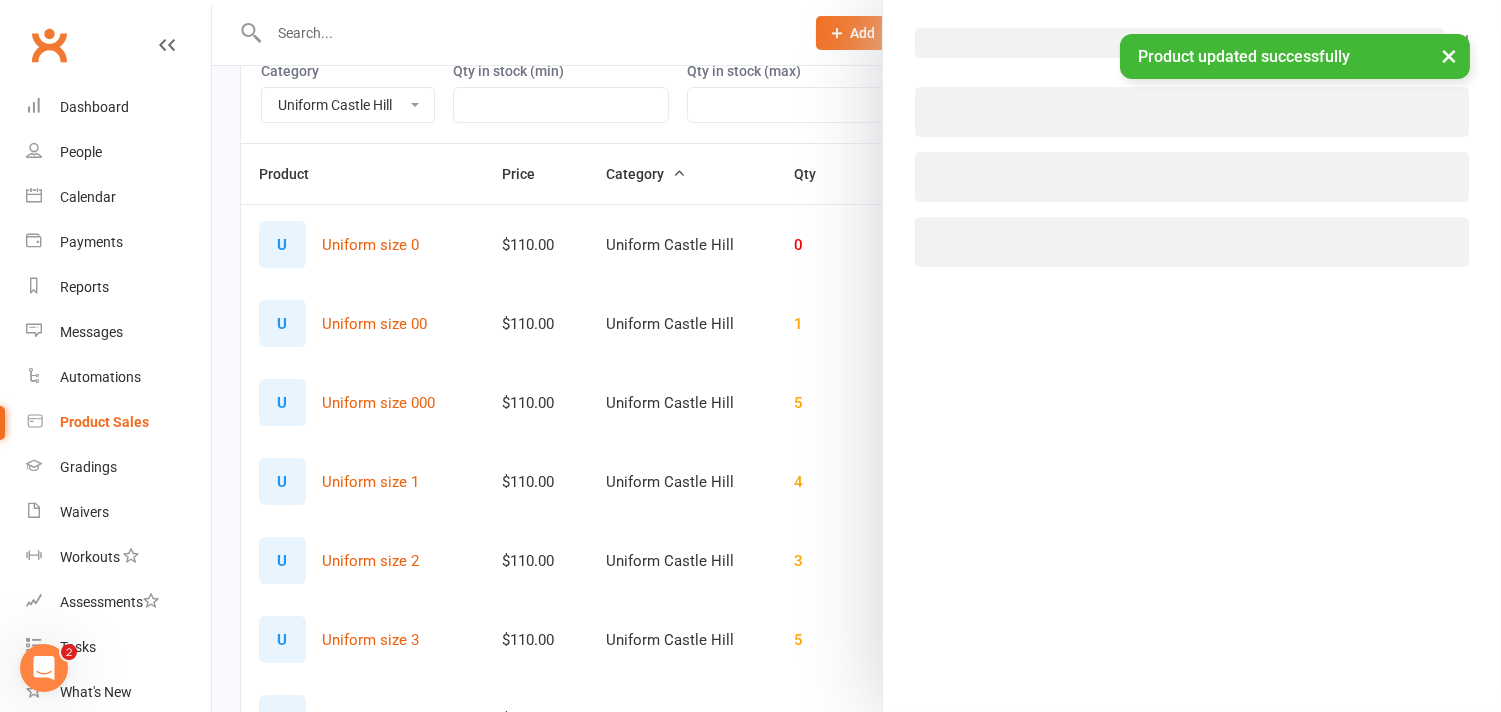 select on "3997" 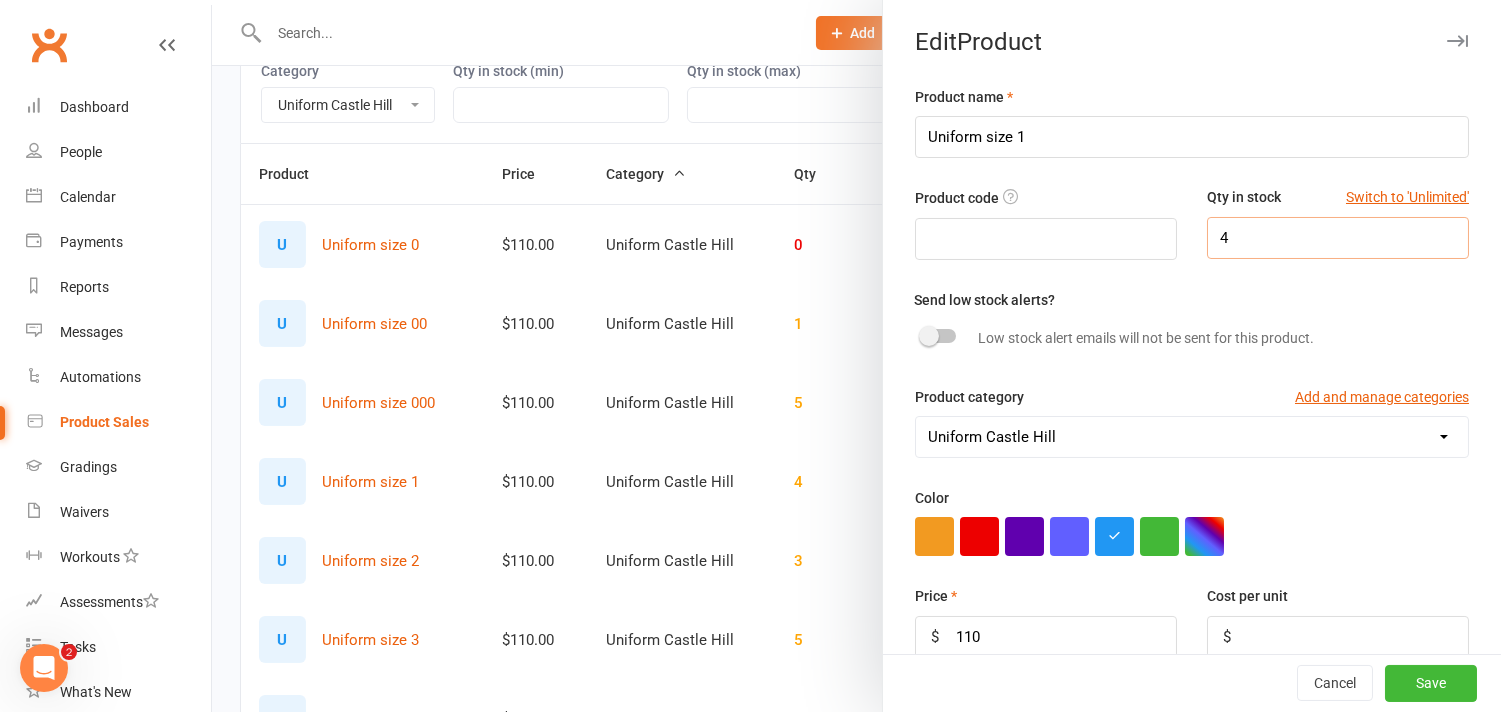 drag, startPoint x: 1195, startPoint y: 238, endPoint x: 1212, endPoint y: 242, distance: 17.464249 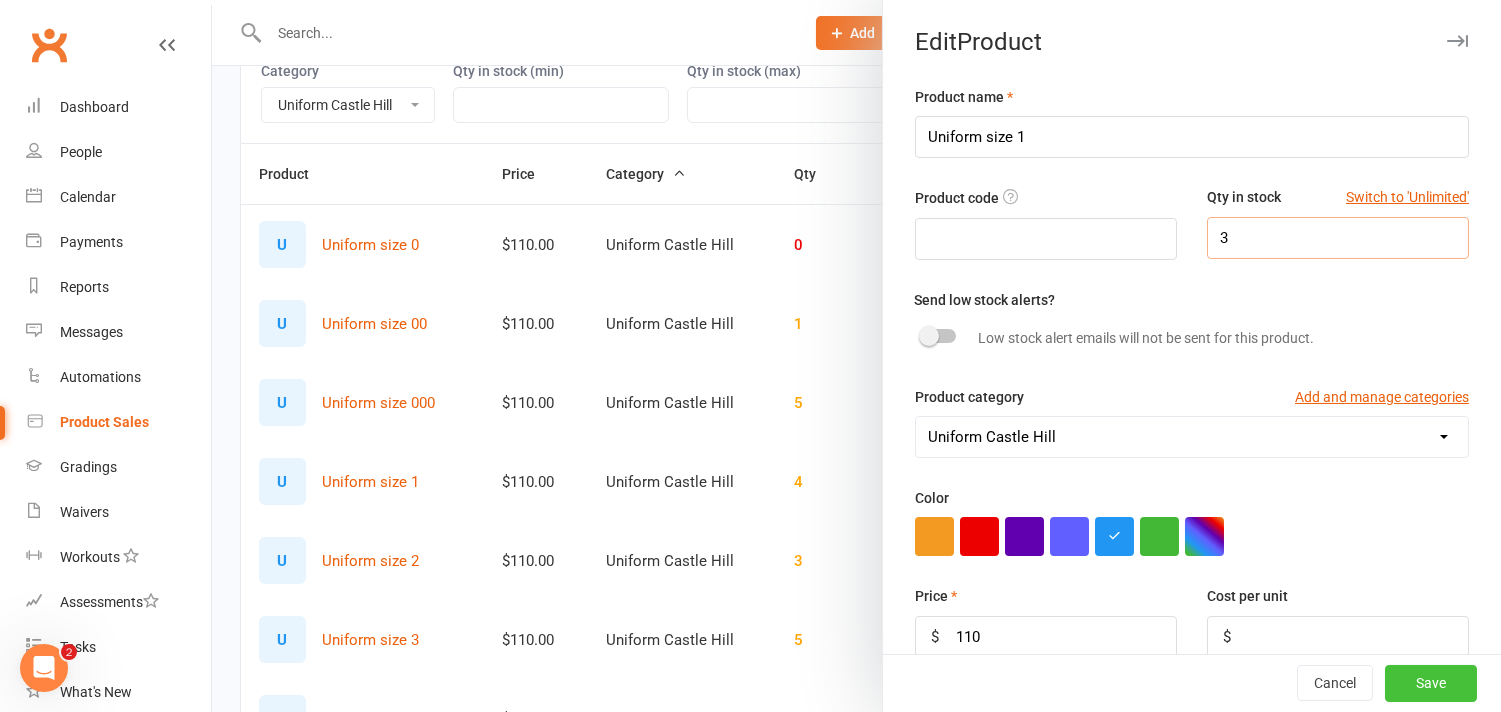 type on "3" 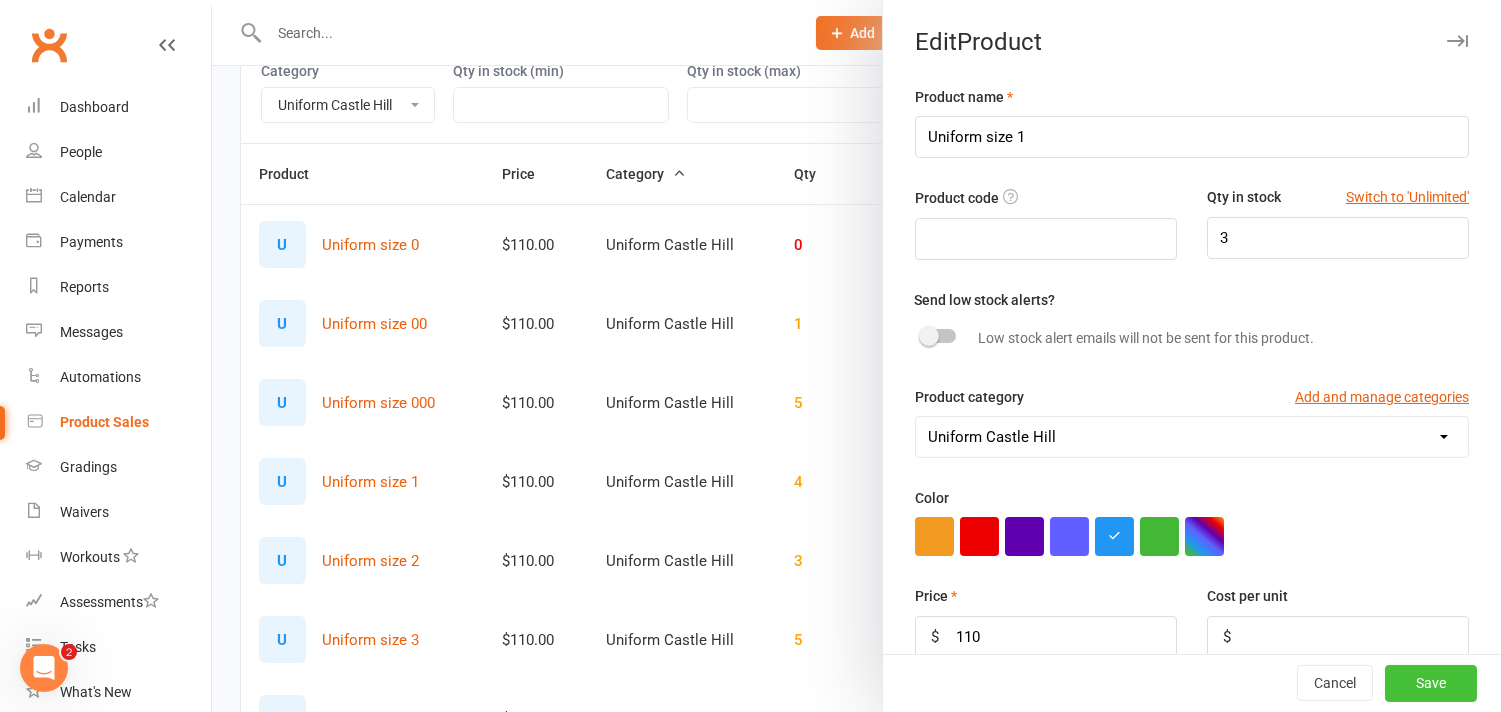 click on "Save" at bounding box center [1431, 684] 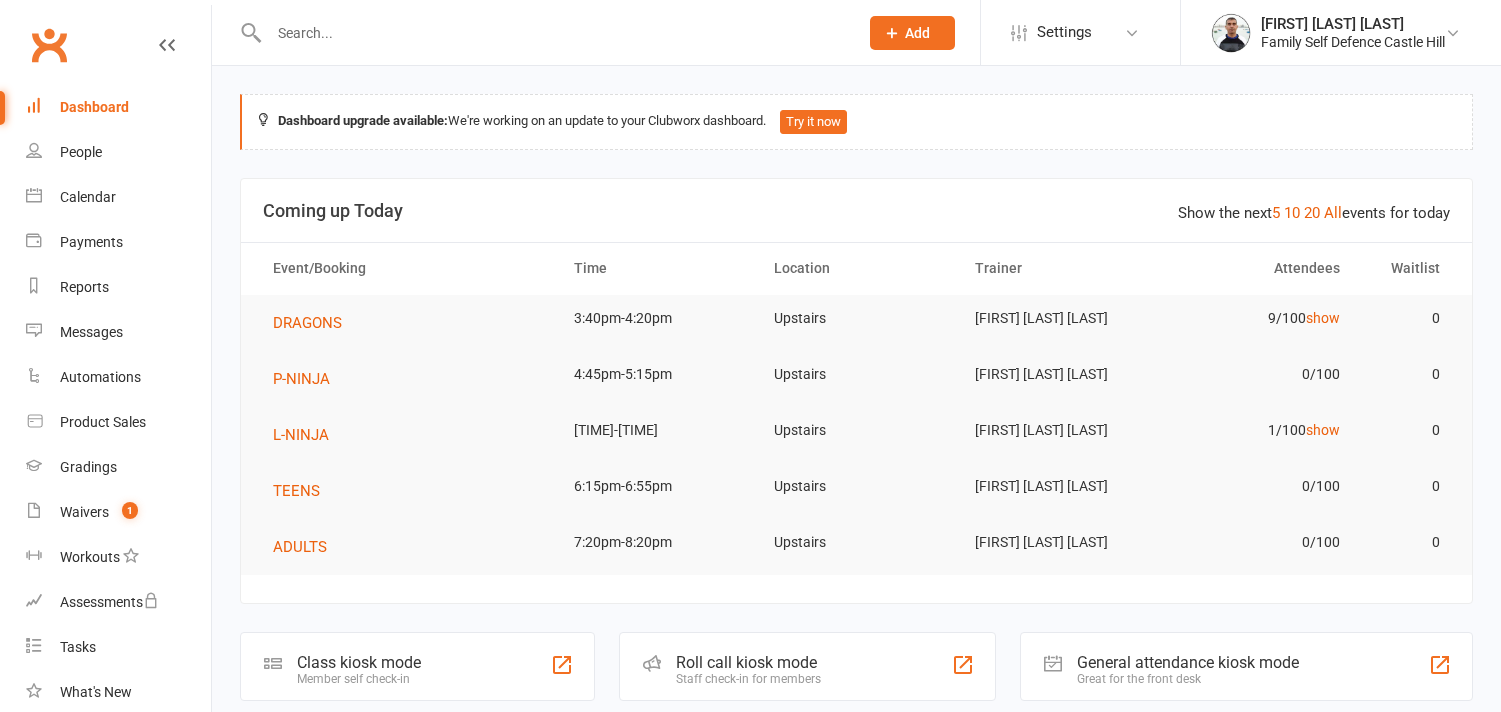 scroll, scrollTop: 0, scrollLeft: 0, axis: both 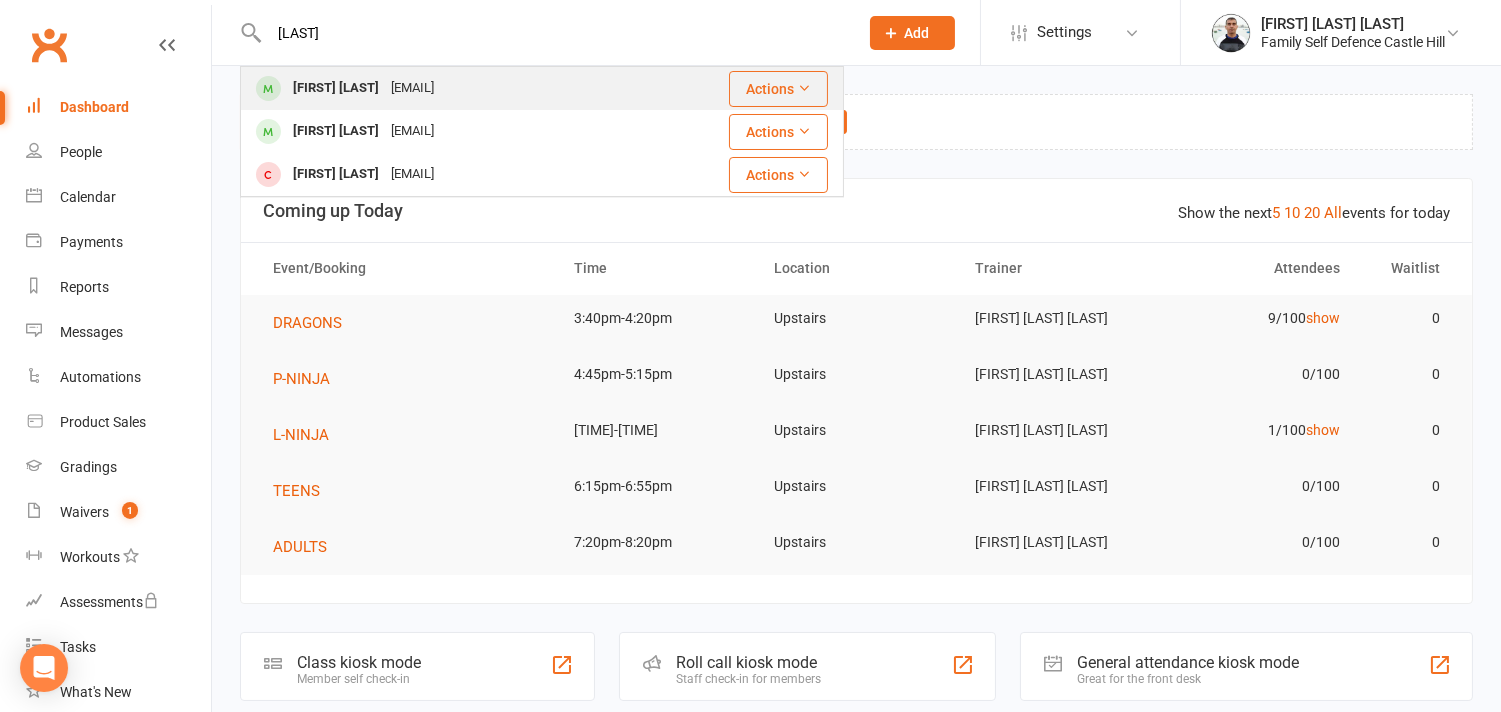 type on "[LAST]" 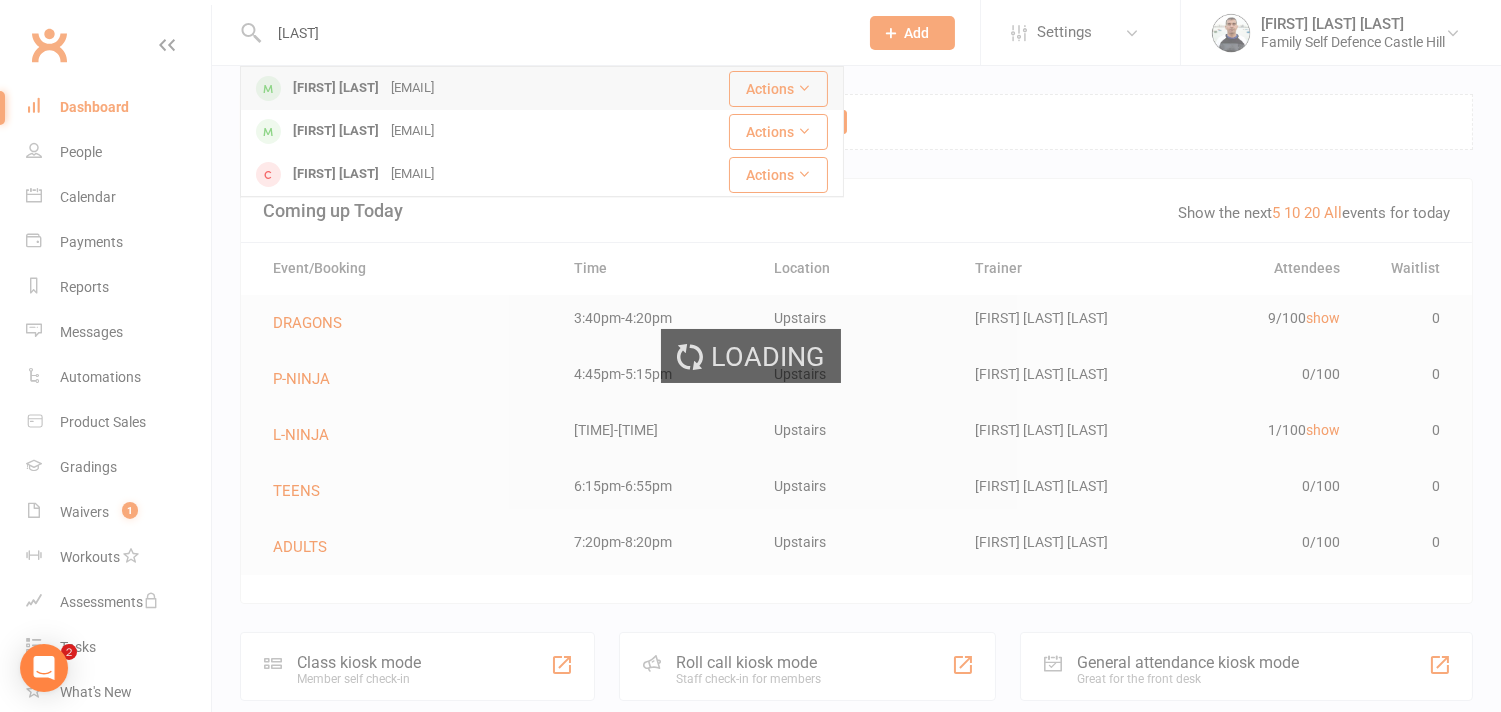 type 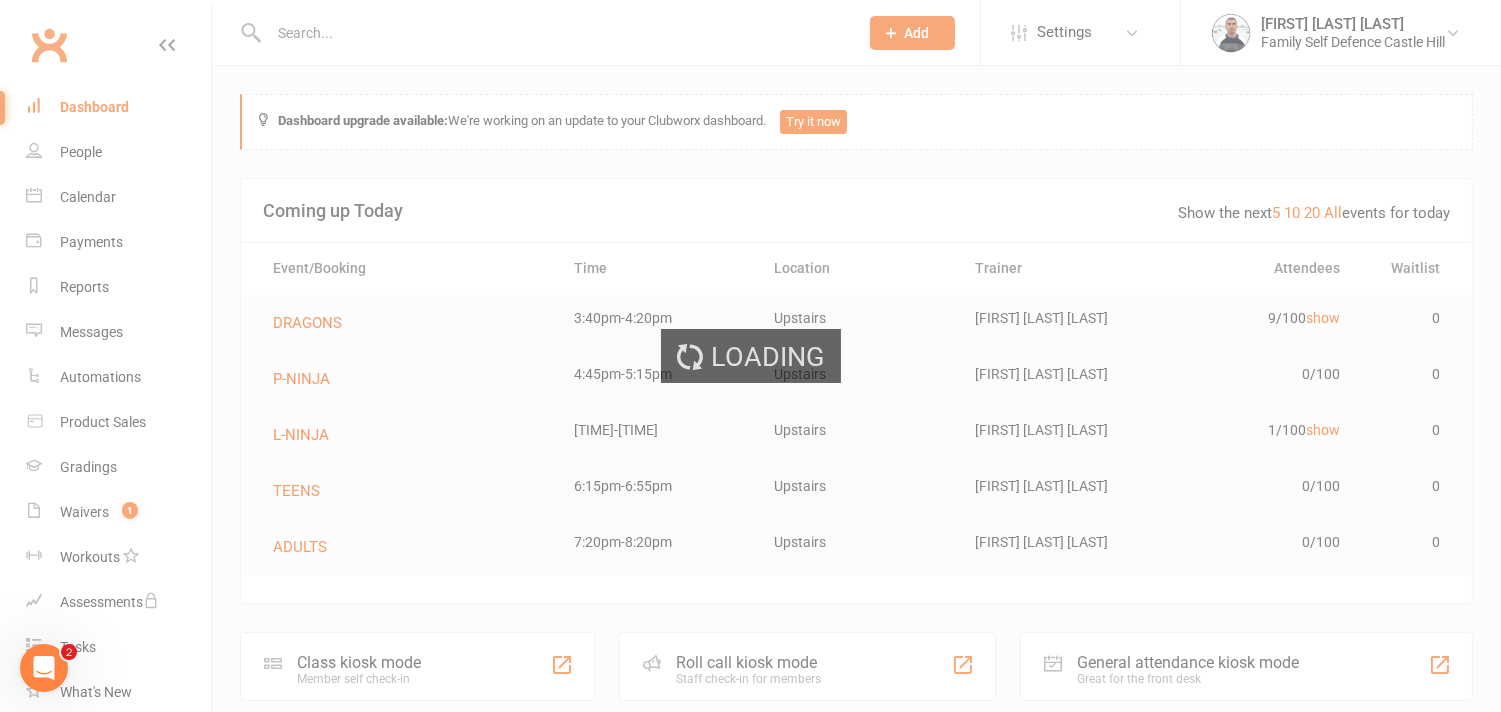 scroll, scrollTop: 0, scrollLeft: 0, axis: both 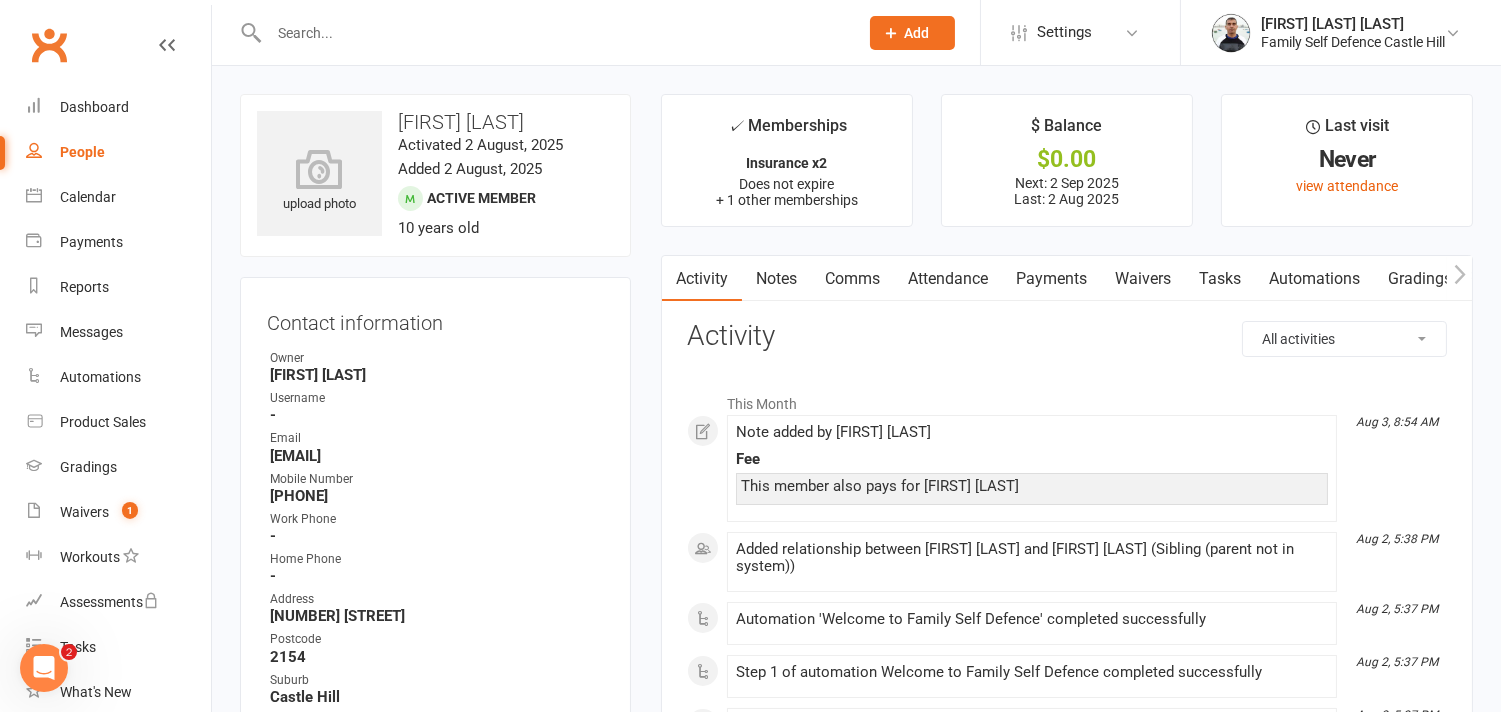click on "Payments" at bounding box center [1051, 279] 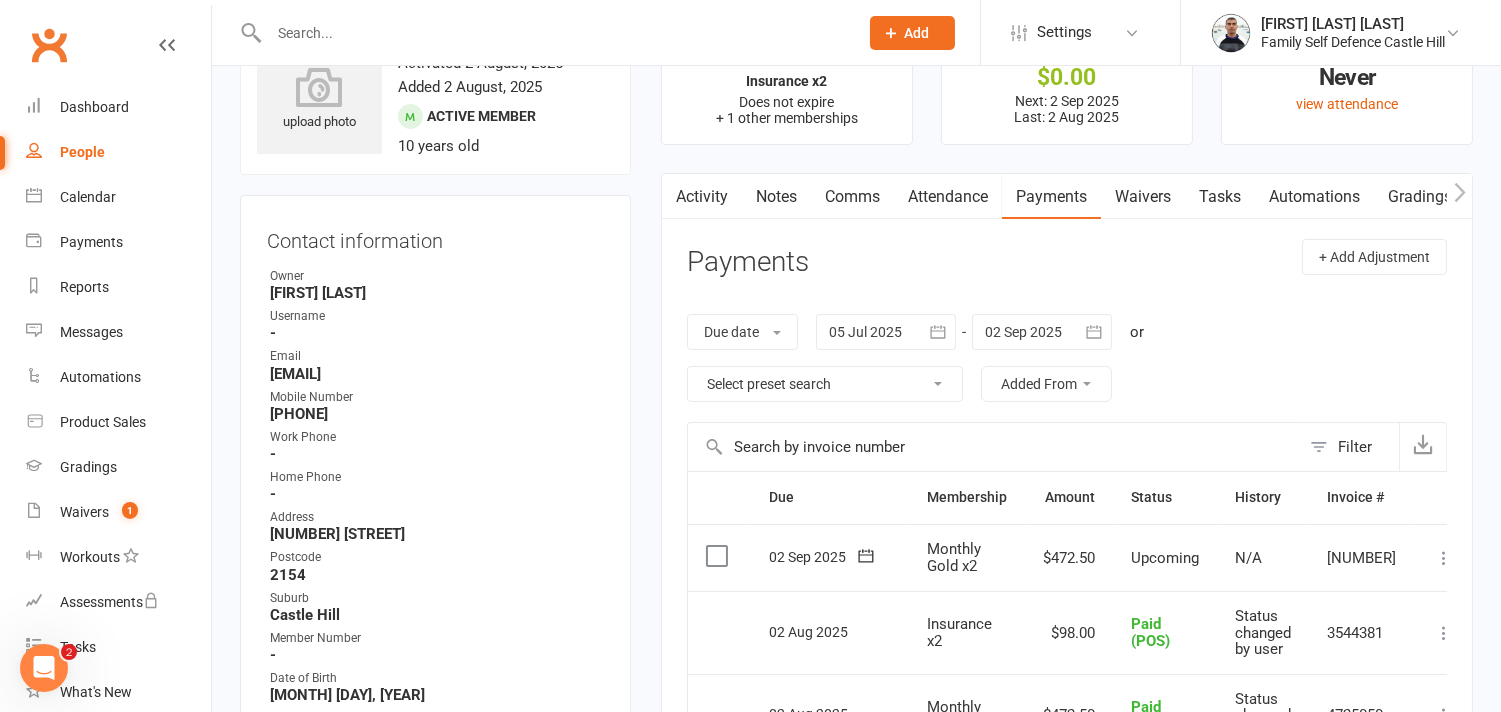 scroll, scrollTop: 0, scrollLeft: 0, axis: both 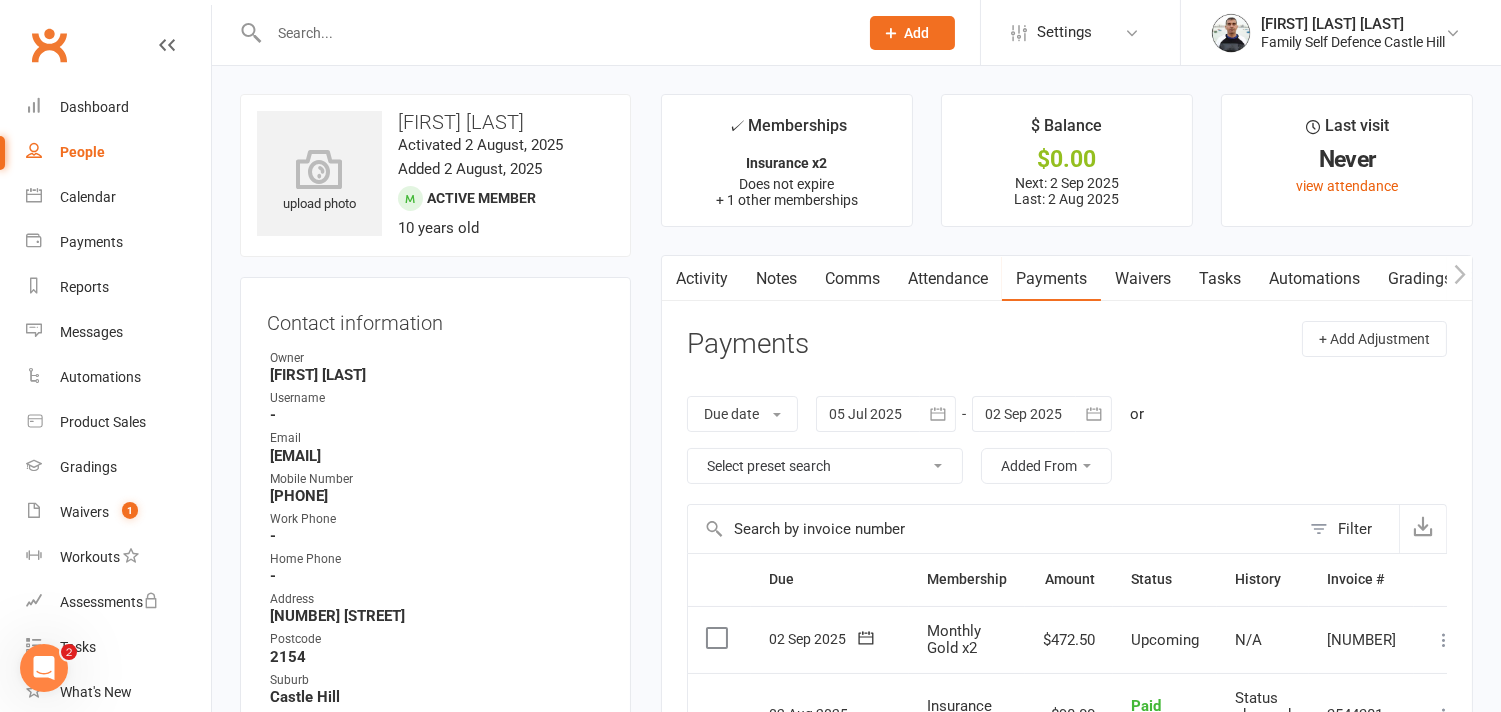 drag, startPoint x: 400, startPoint y: 122, endPoint x: 608, endPoint y: 125, distance: 208.02164 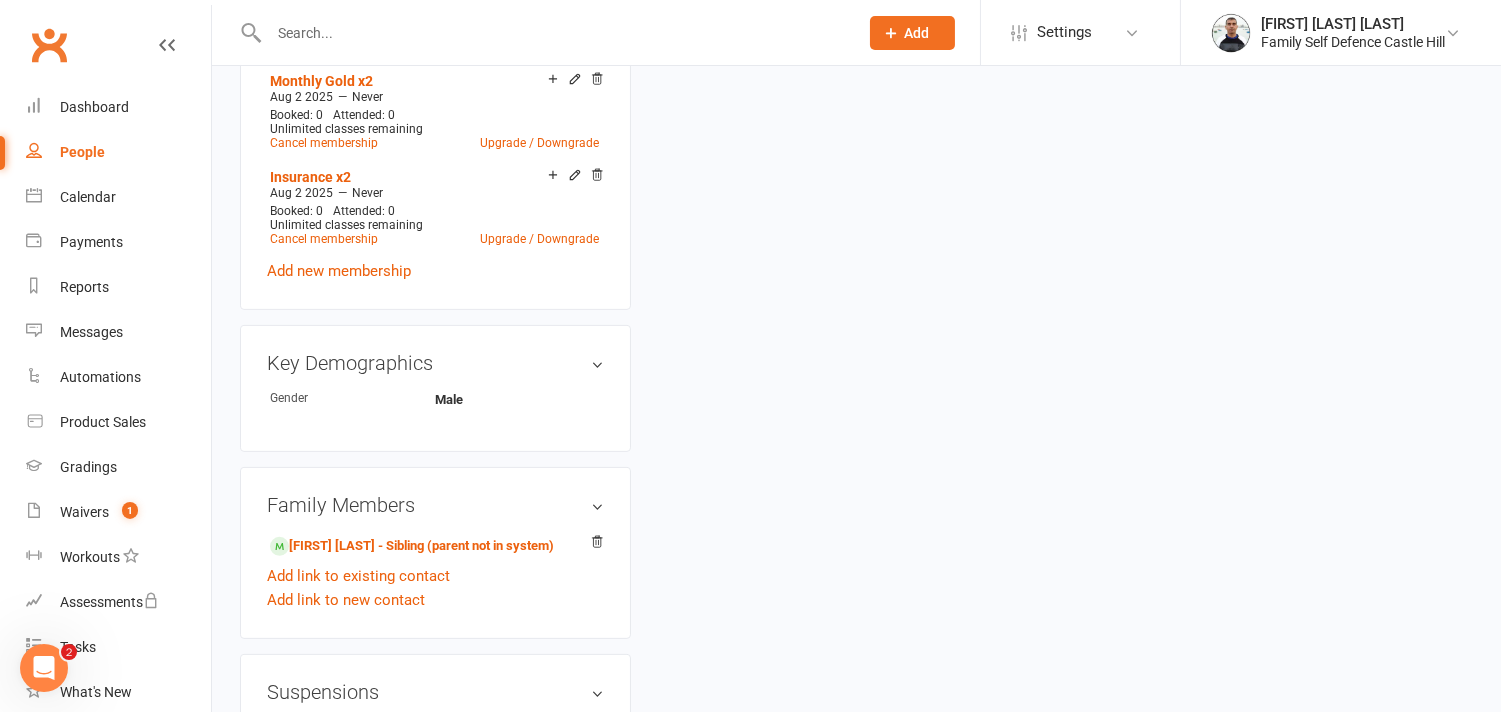 scroll, scrollTop: 1222, scrollLeft: 0, axis: vertical 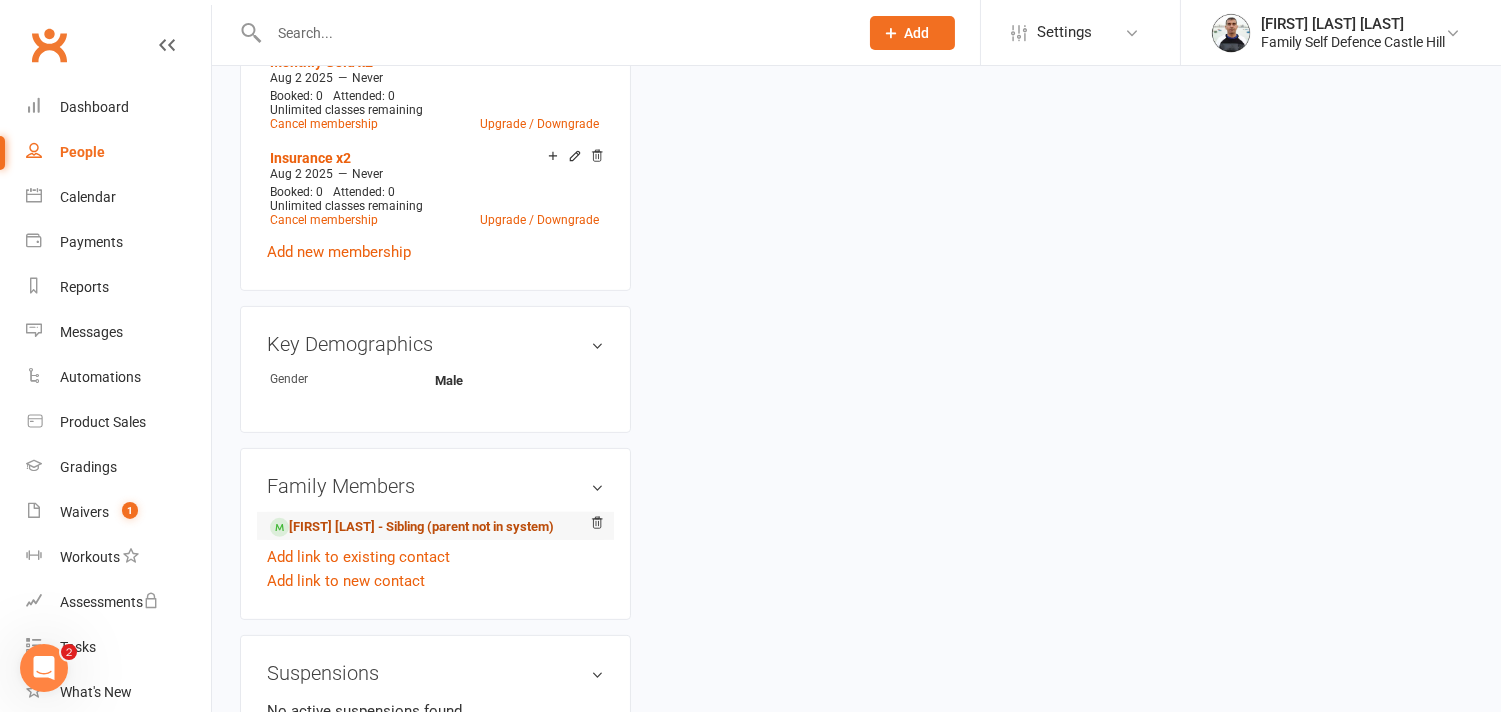 click on "[FIRST] [LAST] - Sibling (parent not in system)" at bounding box center [412, 527] 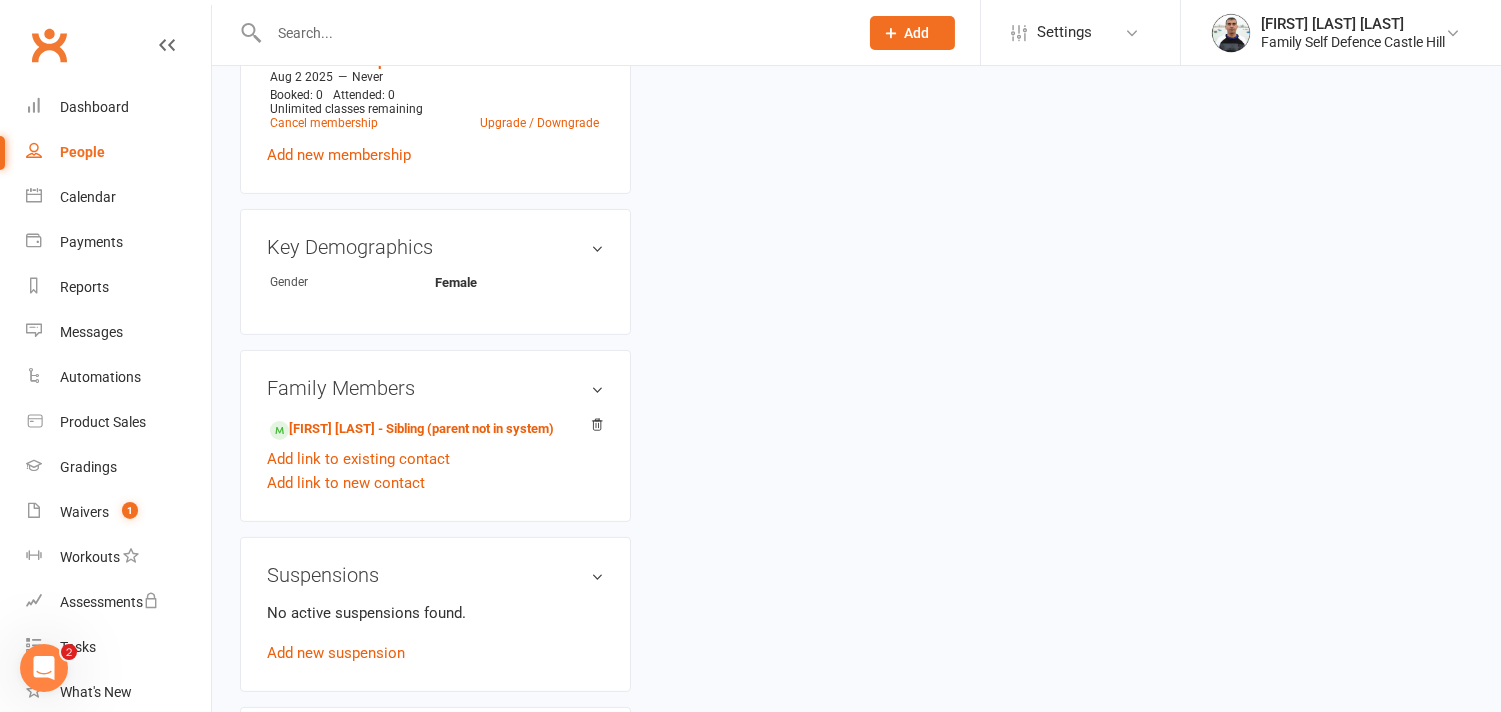 scroll, scrollTop: 0, scrollLeft: 0, axis: both 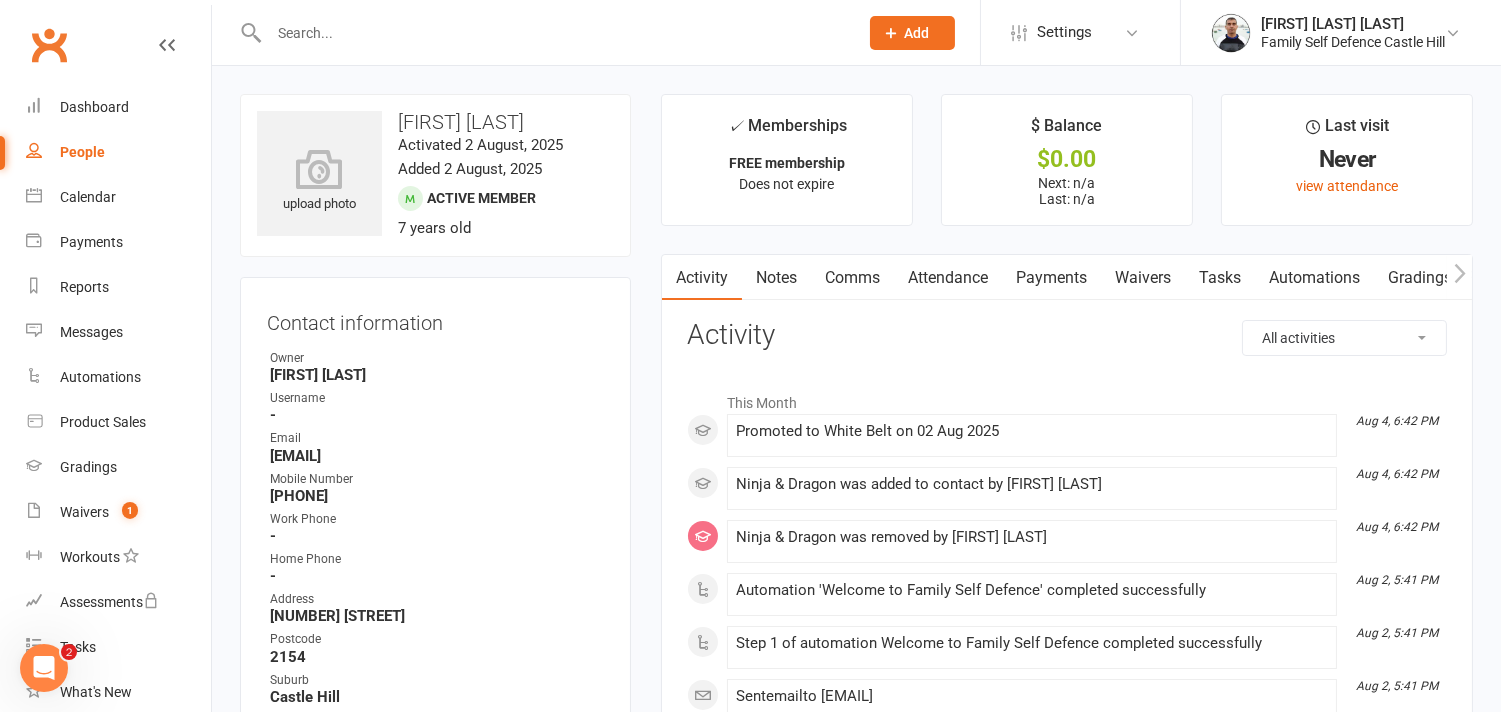 drag, startPoint x: 398, startPoint y: 117, endPoint x: 576, endPoint y: 140, distance: 179.4798 